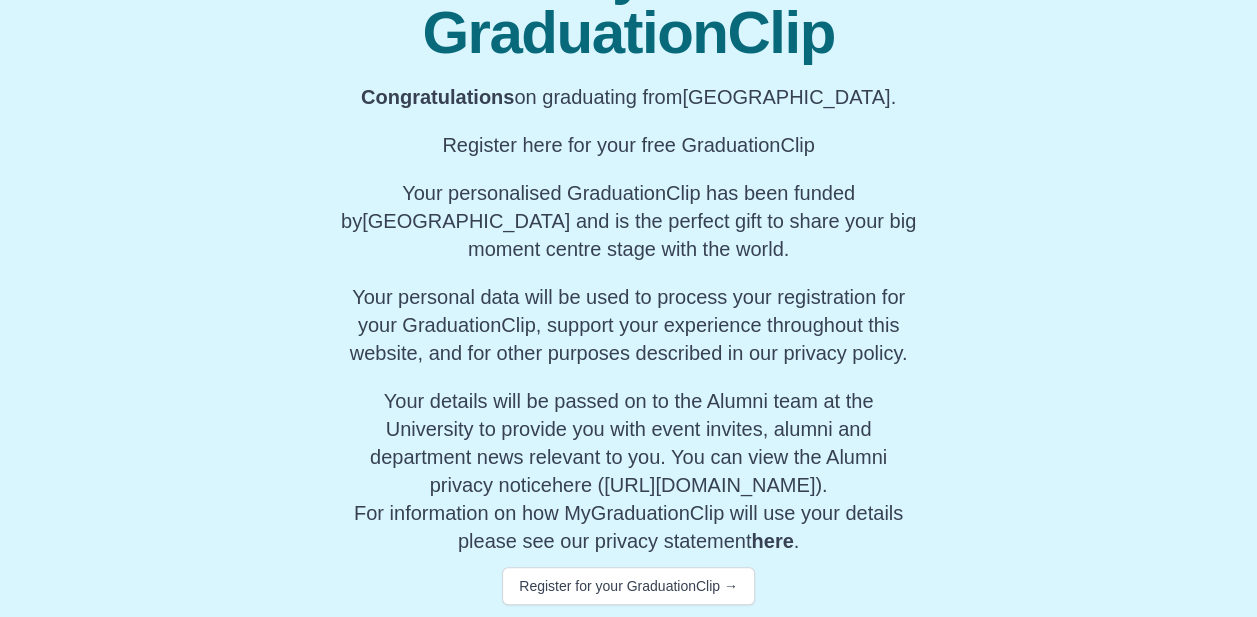 scroll, scrollTop: 313, scrollLeft: 0, axis: vertical 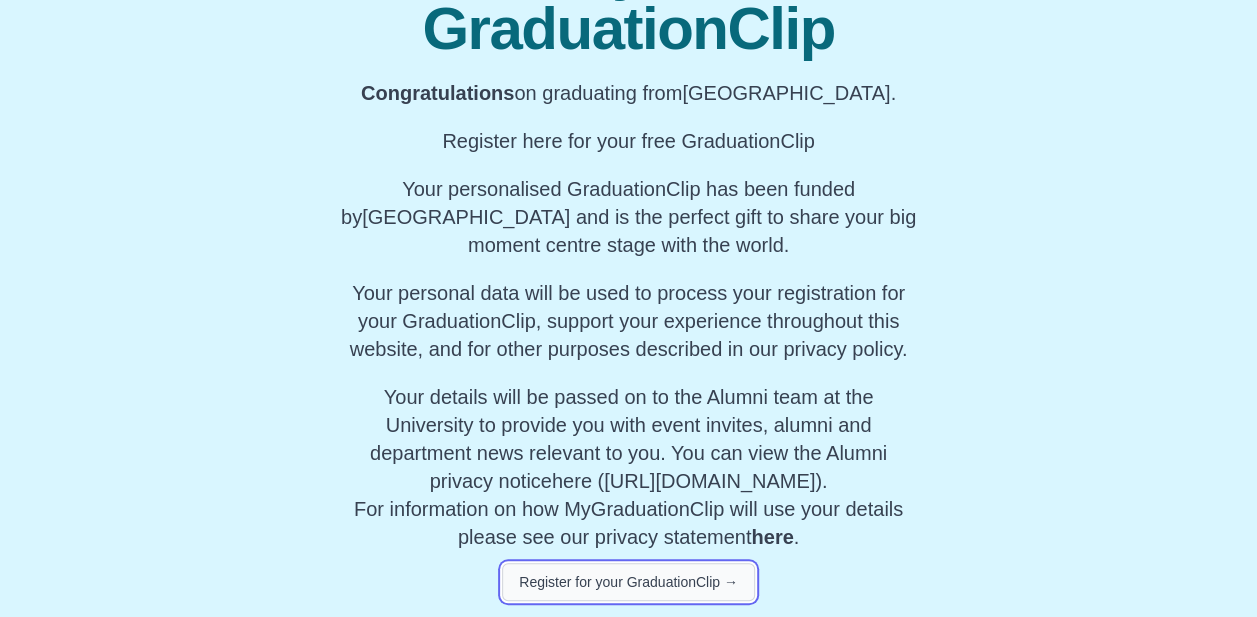 click on "Register for your GraduationClip →" at bounding box center [628, 582] 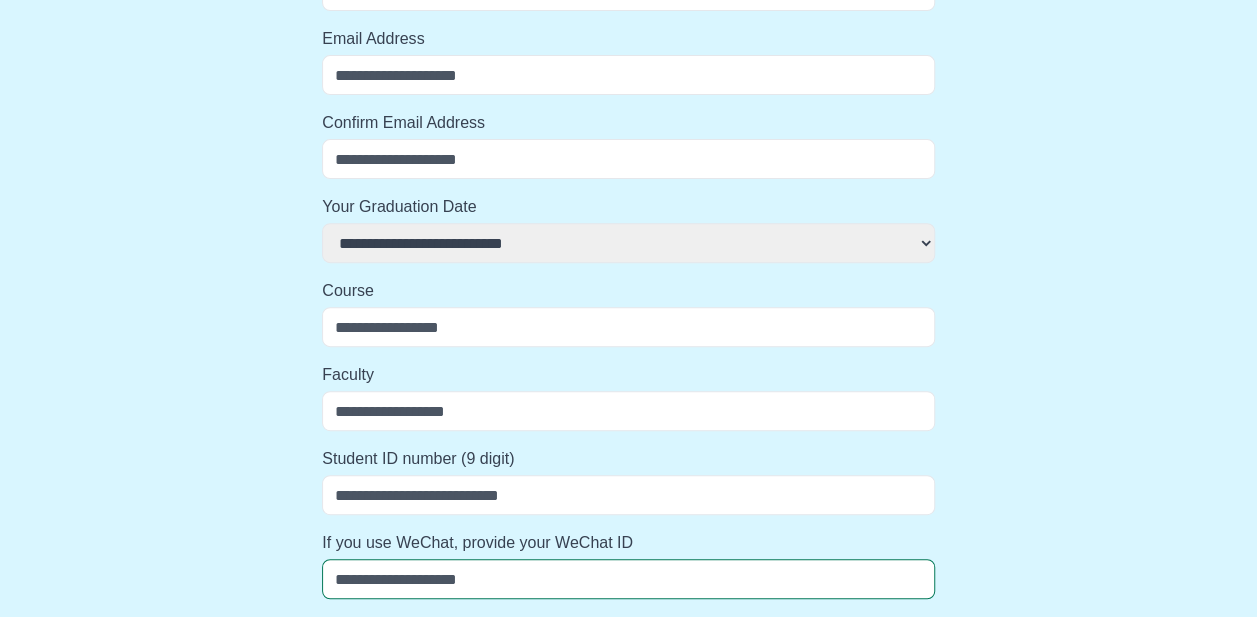 scroll, scrollTop: 0, scrollLeft: 0, axis: both 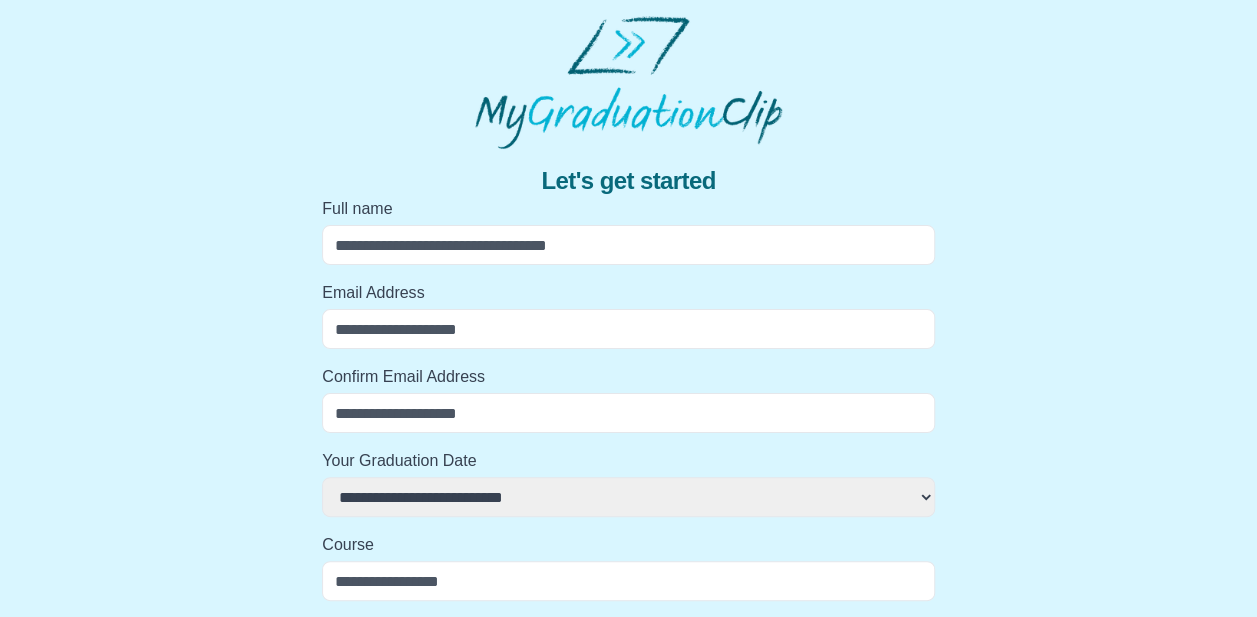 click on "Full name" at bounding box center [628, 245] 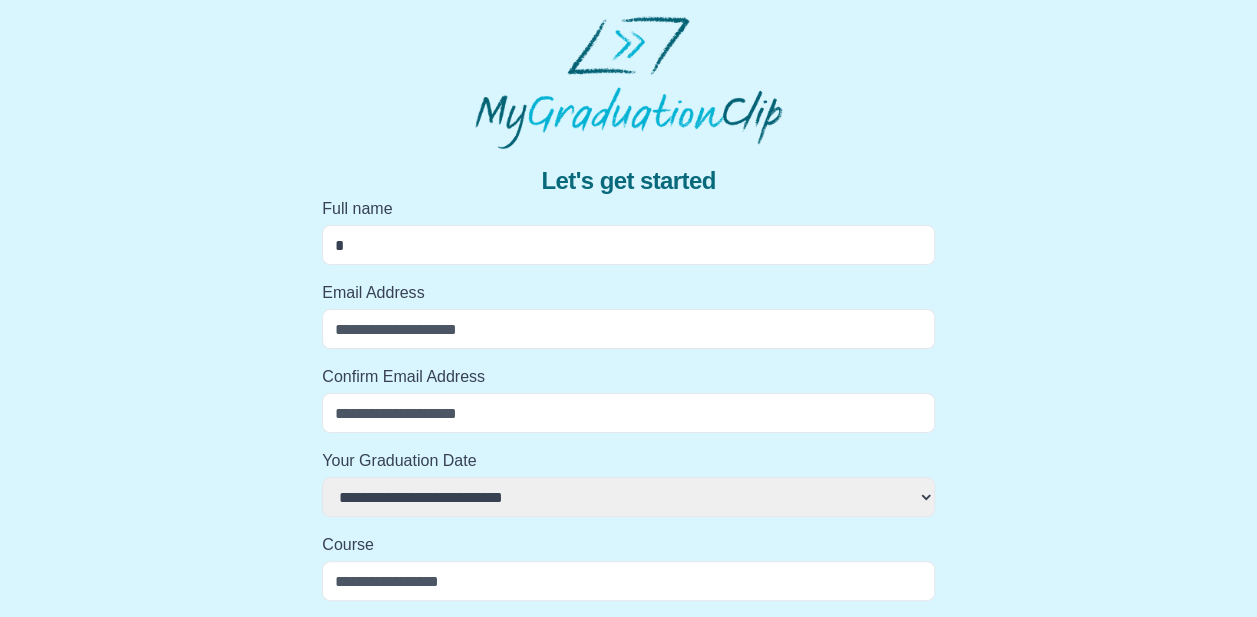 select 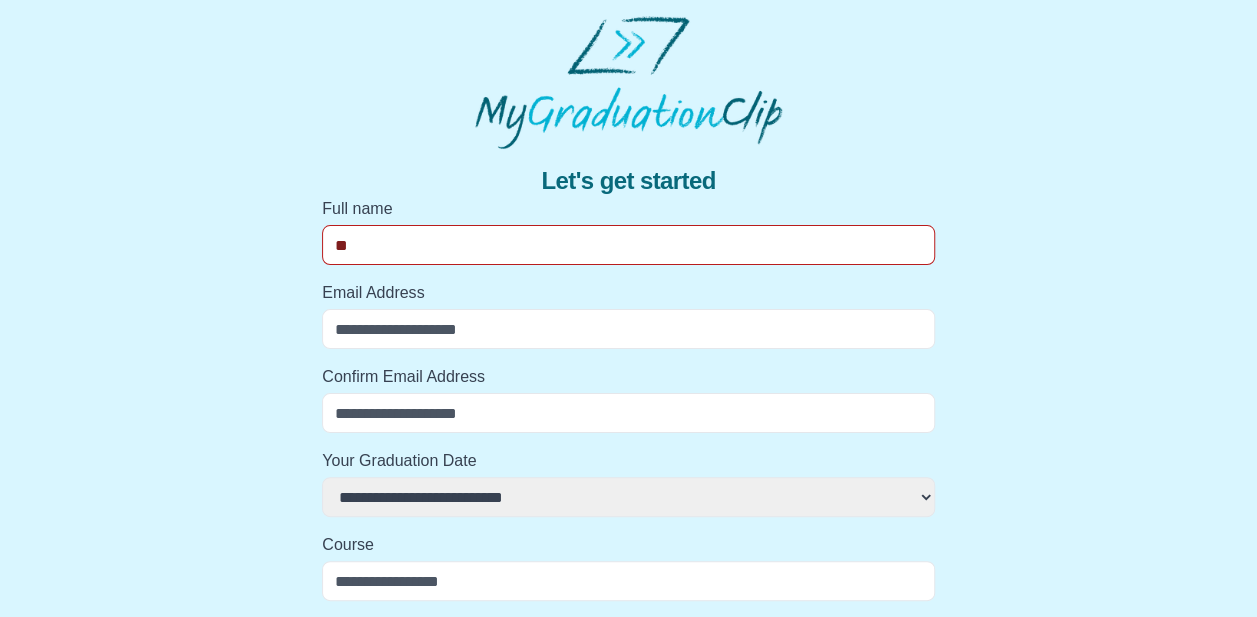 select 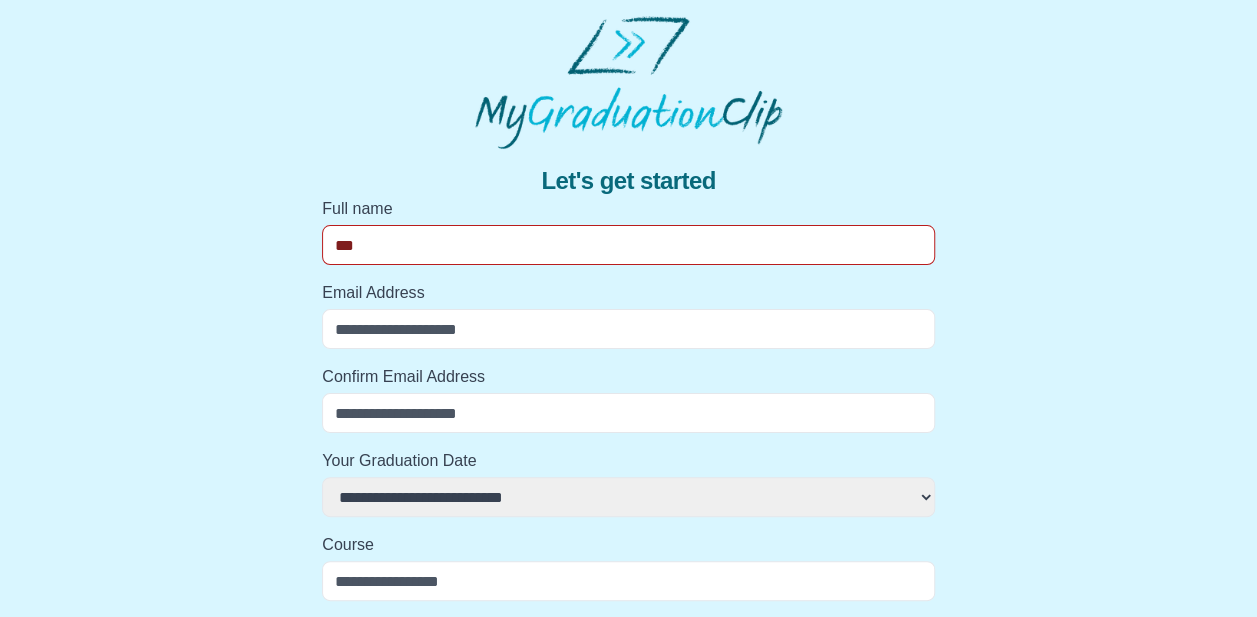 select 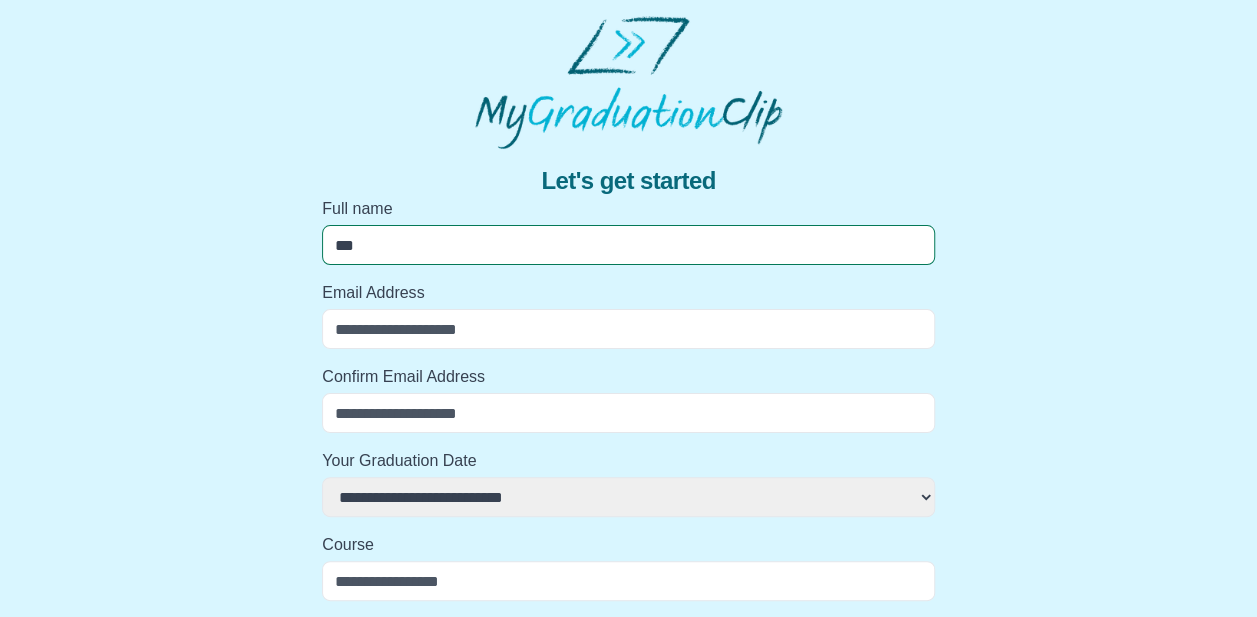 type on "****" 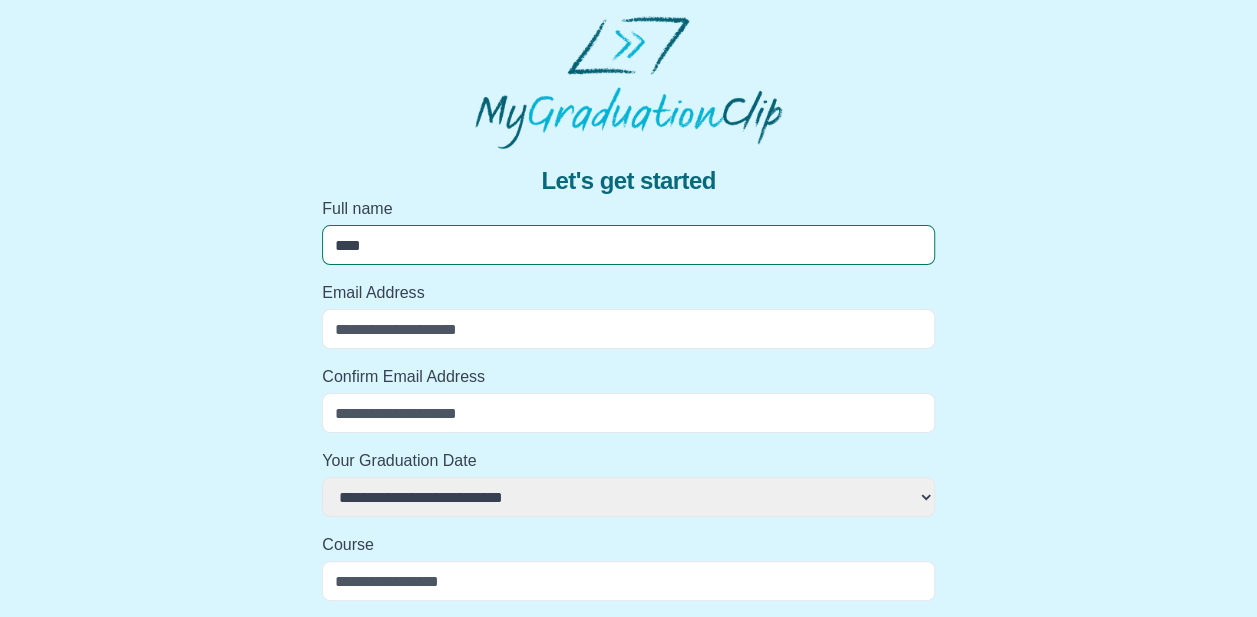 select 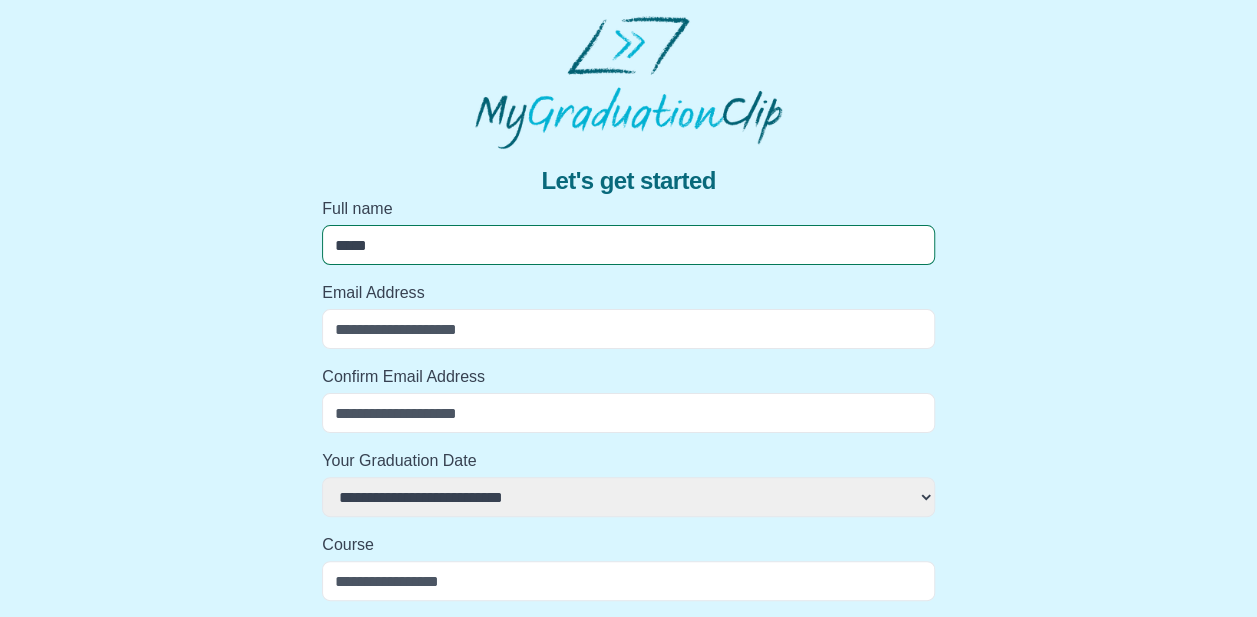 select 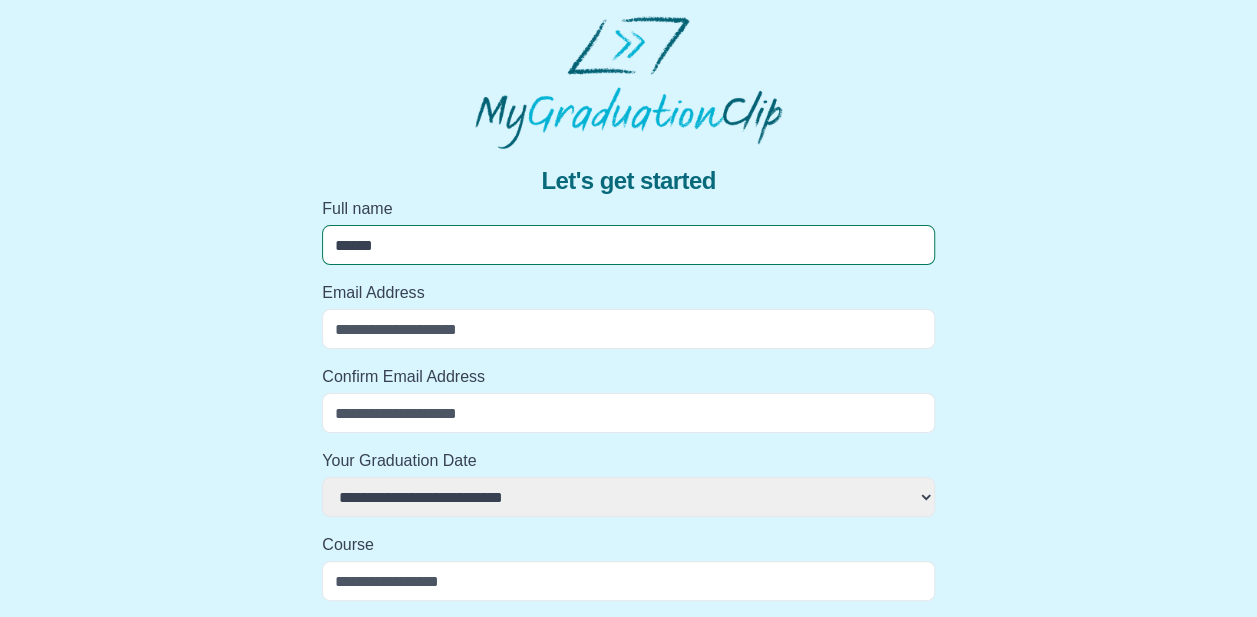 select 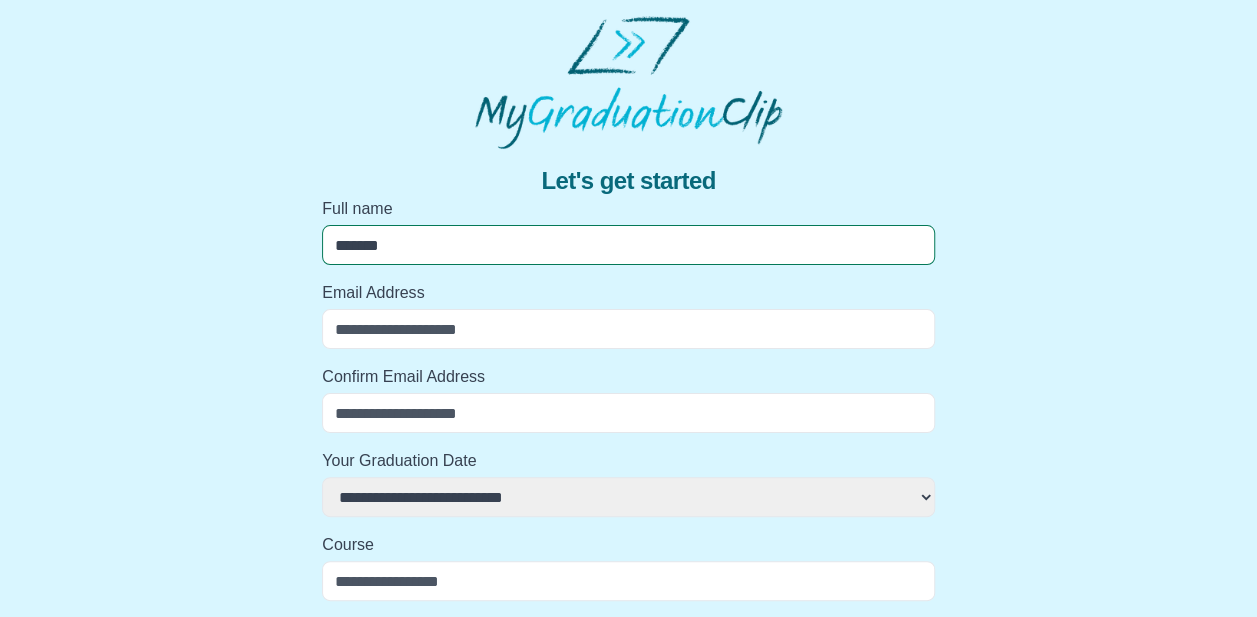 select 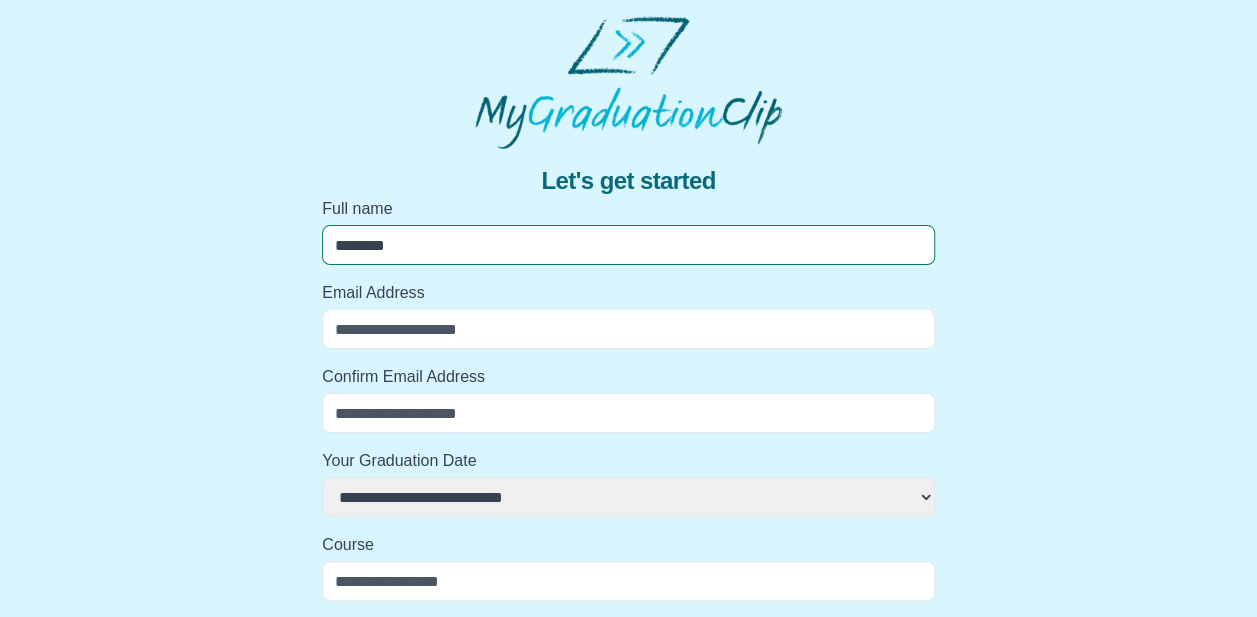 select 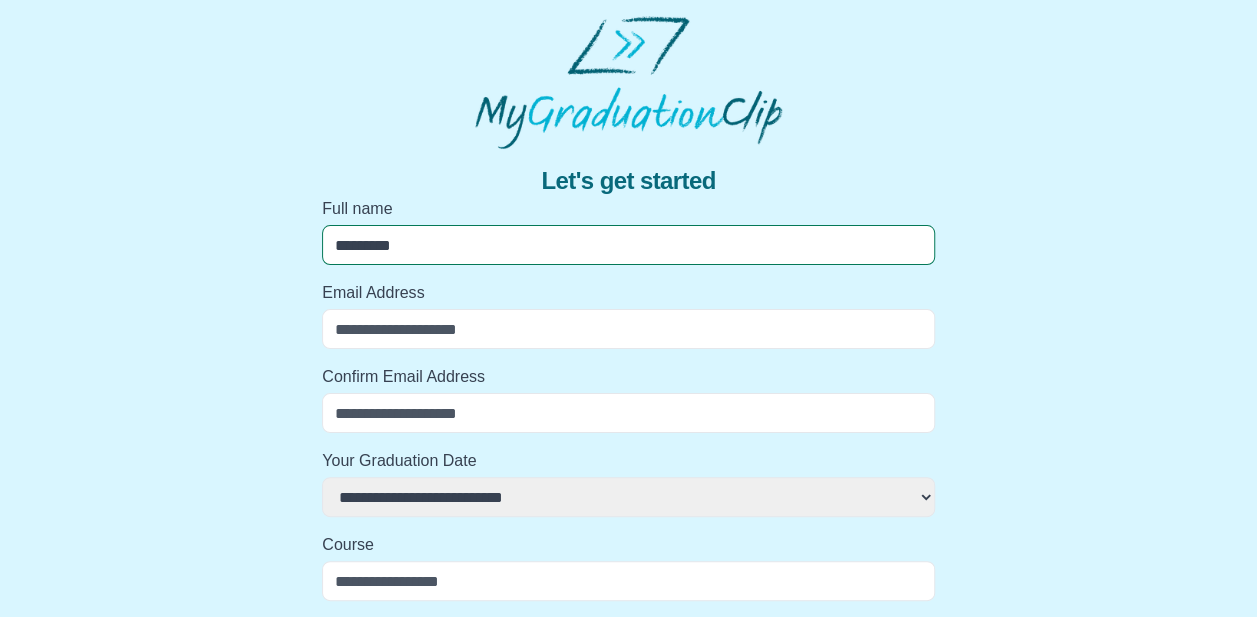 select 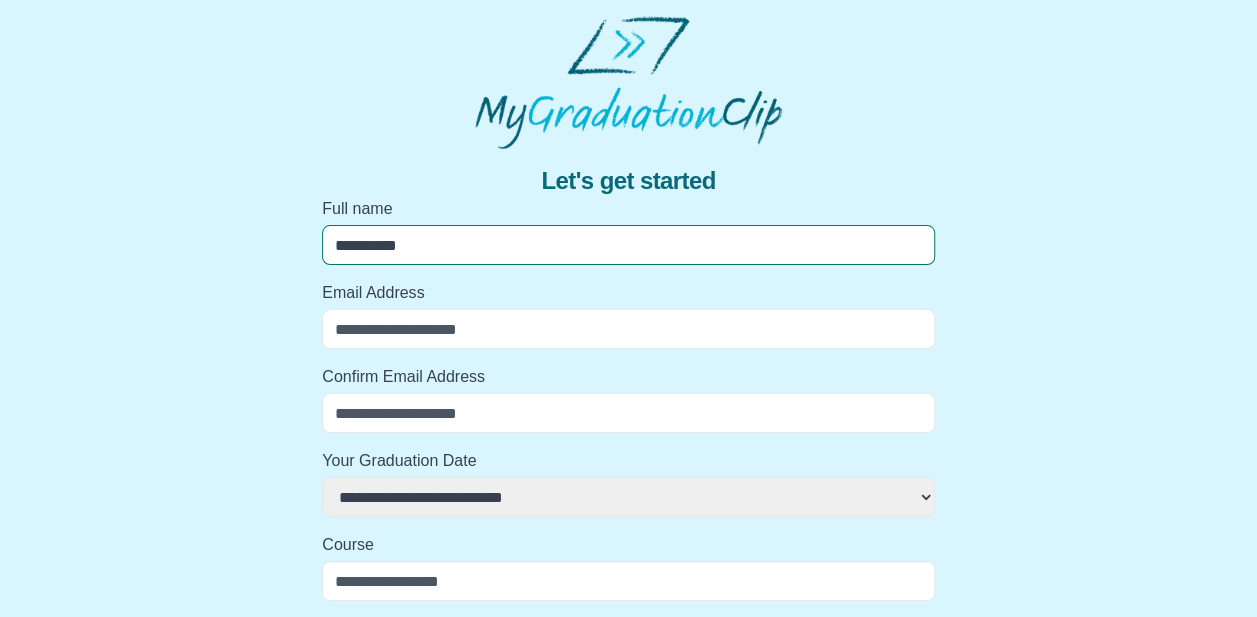 select 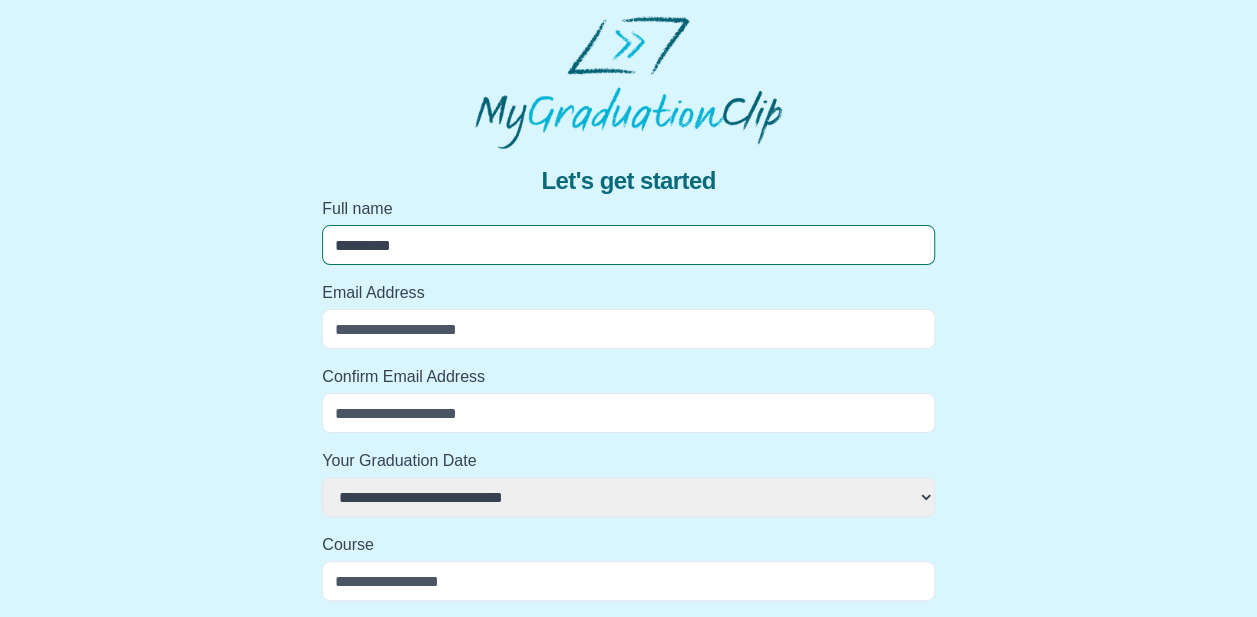 select 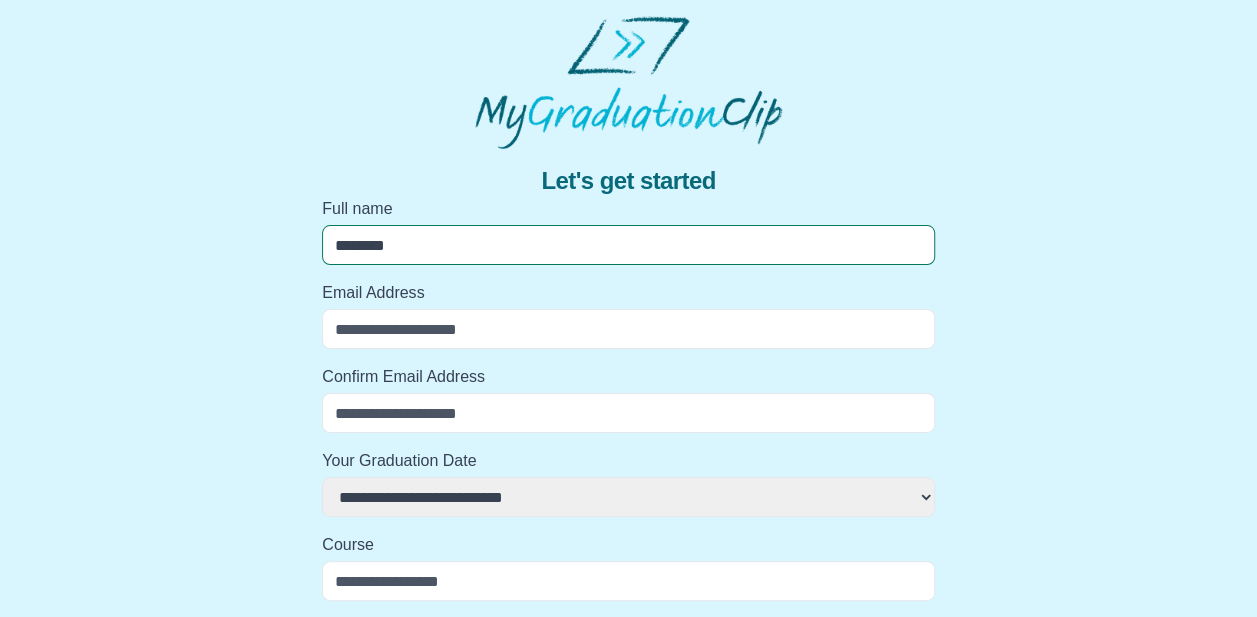 select 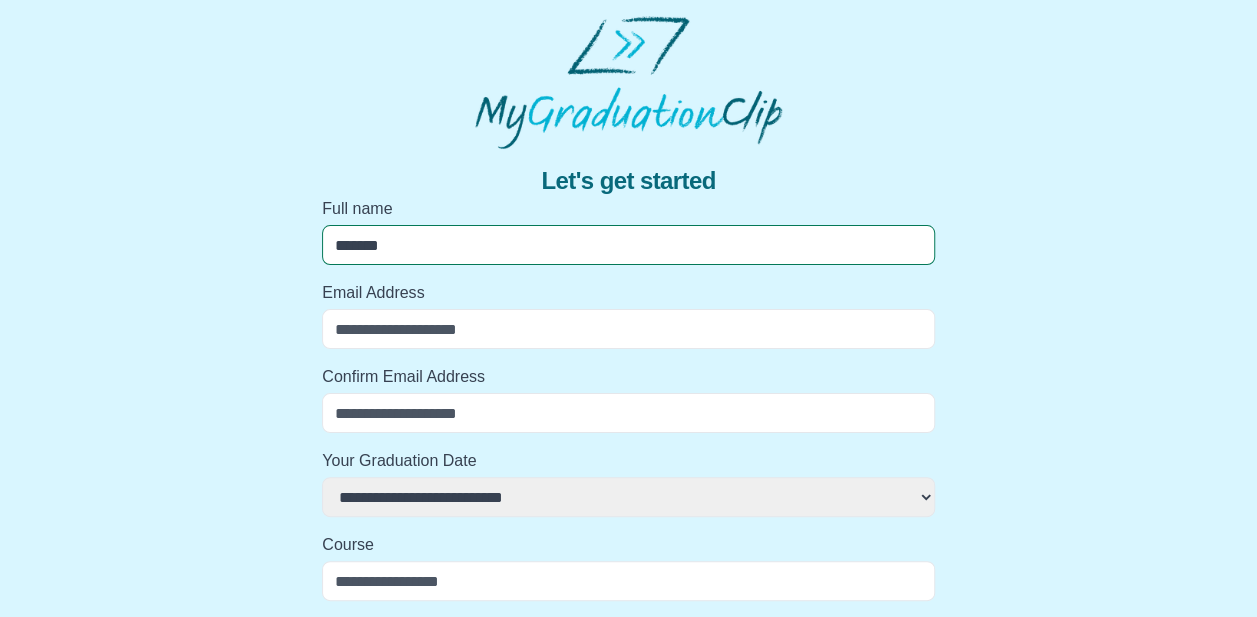 select 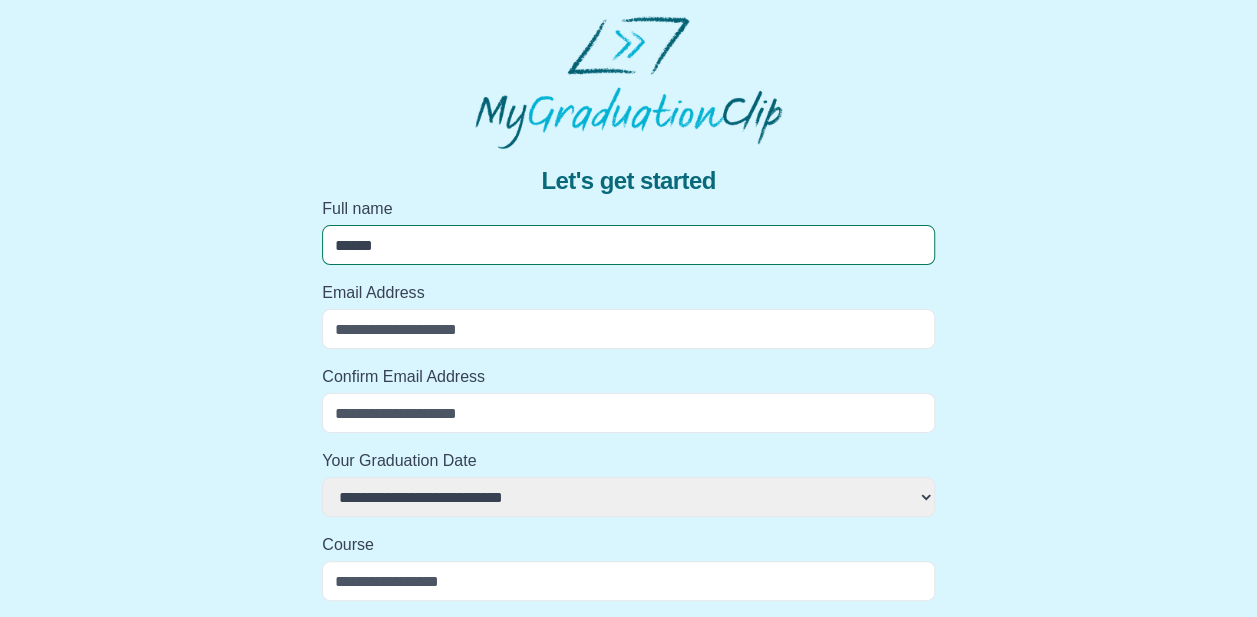 select 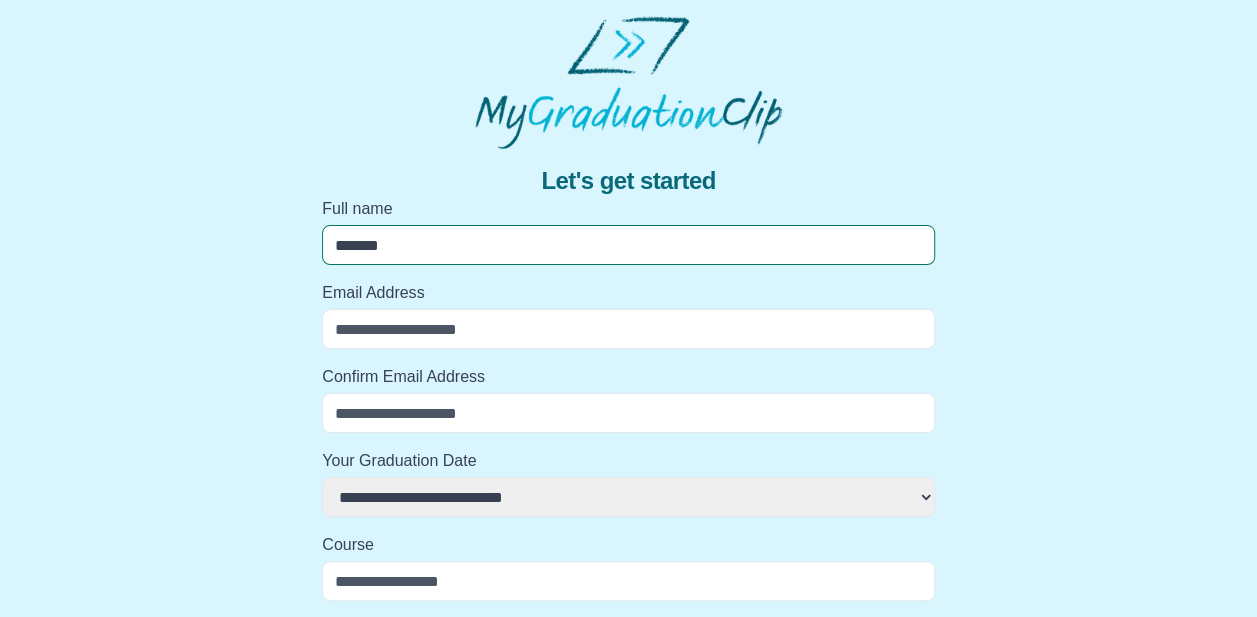 select 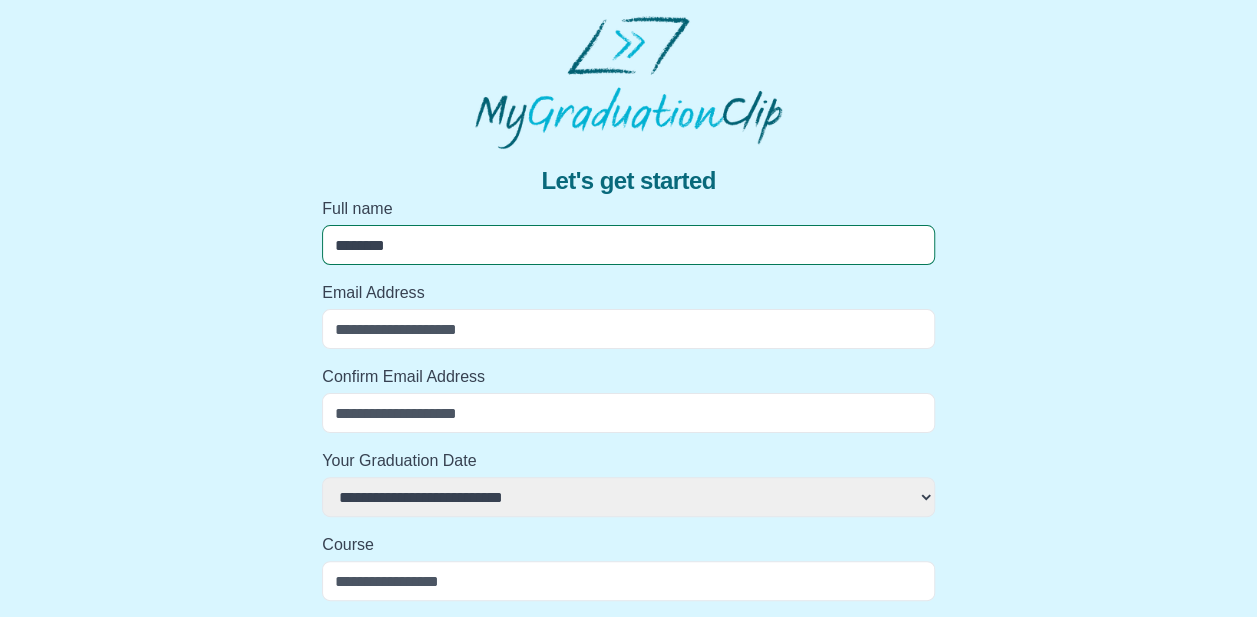 select 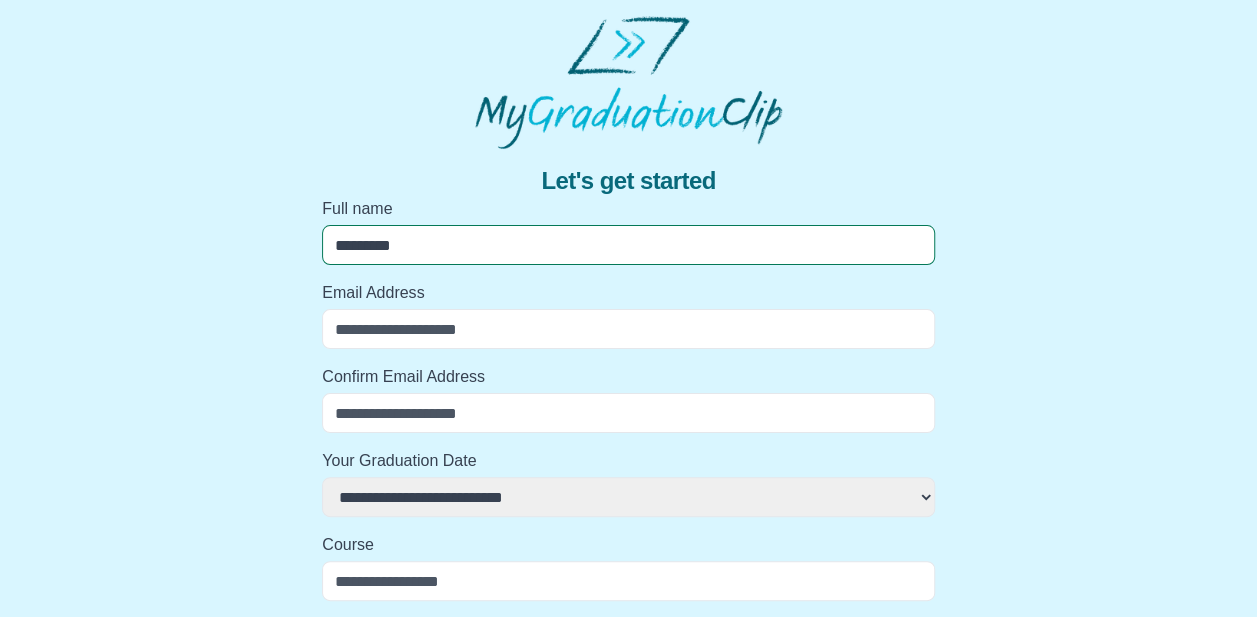 select 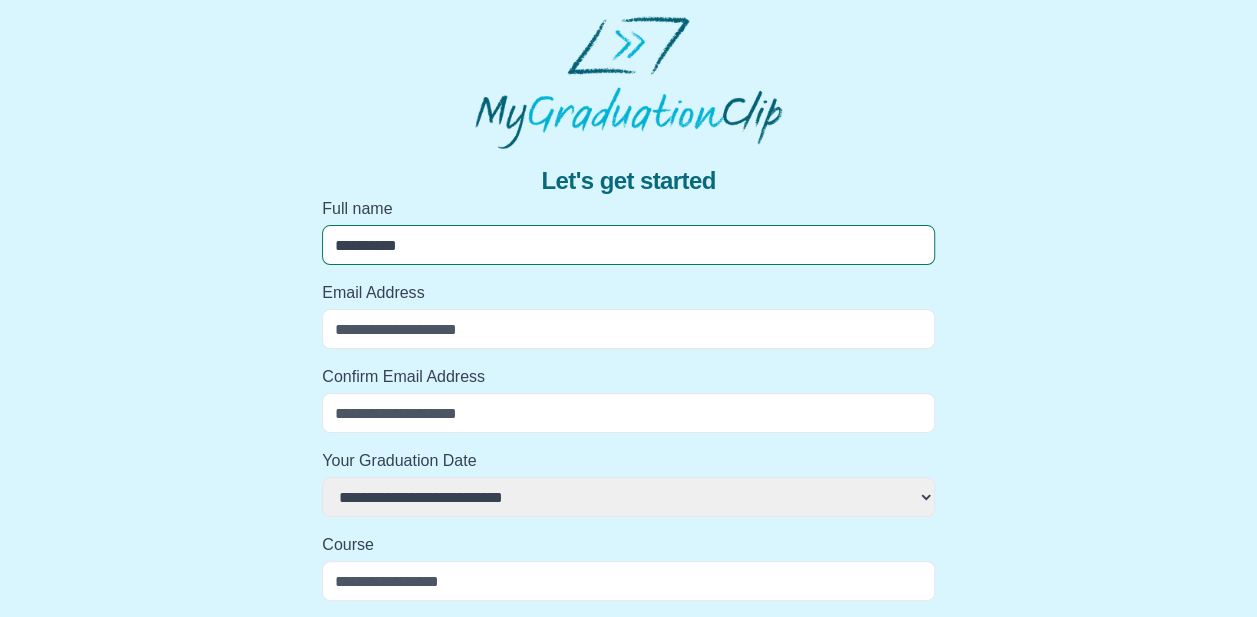 select 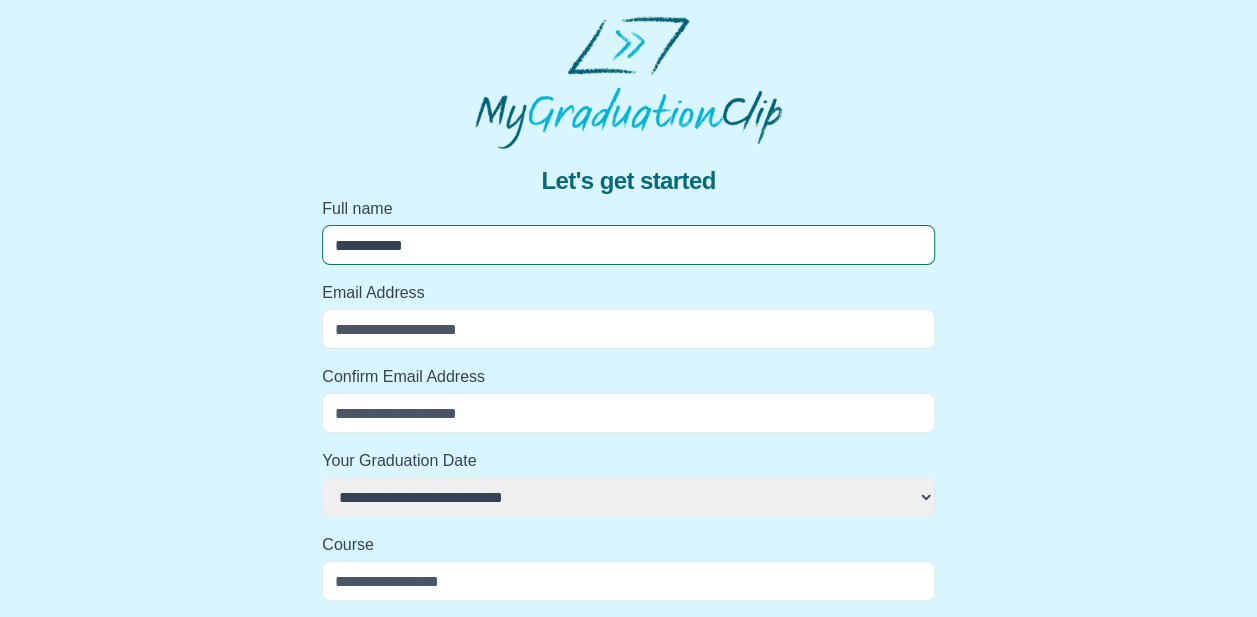 select 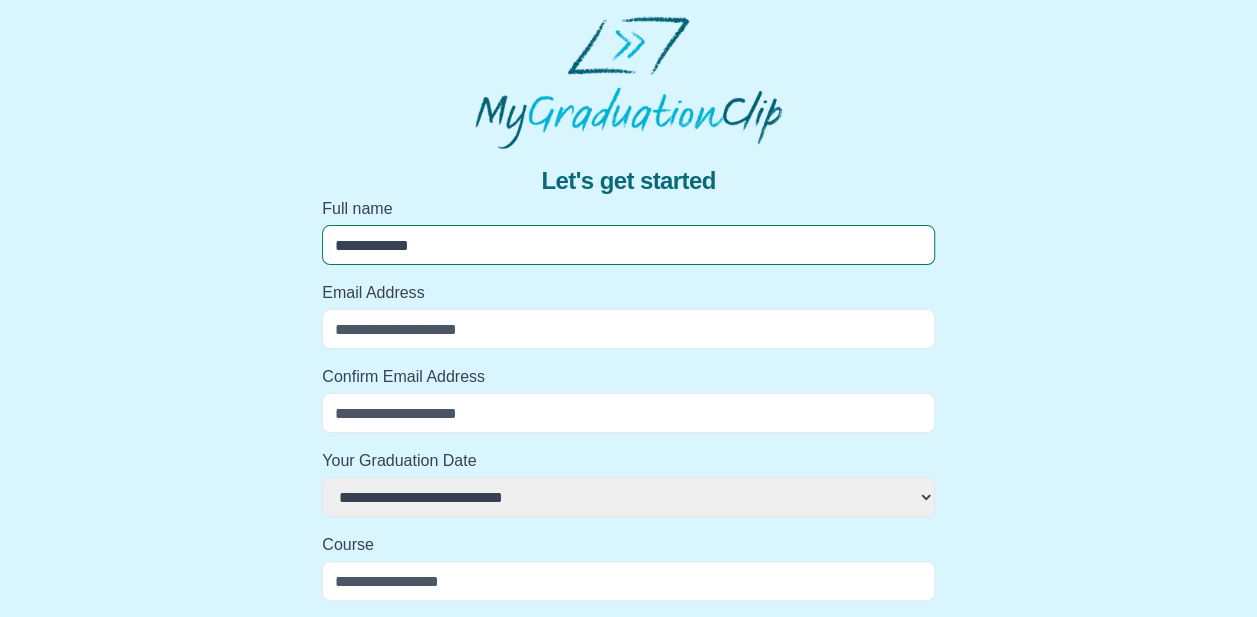 select 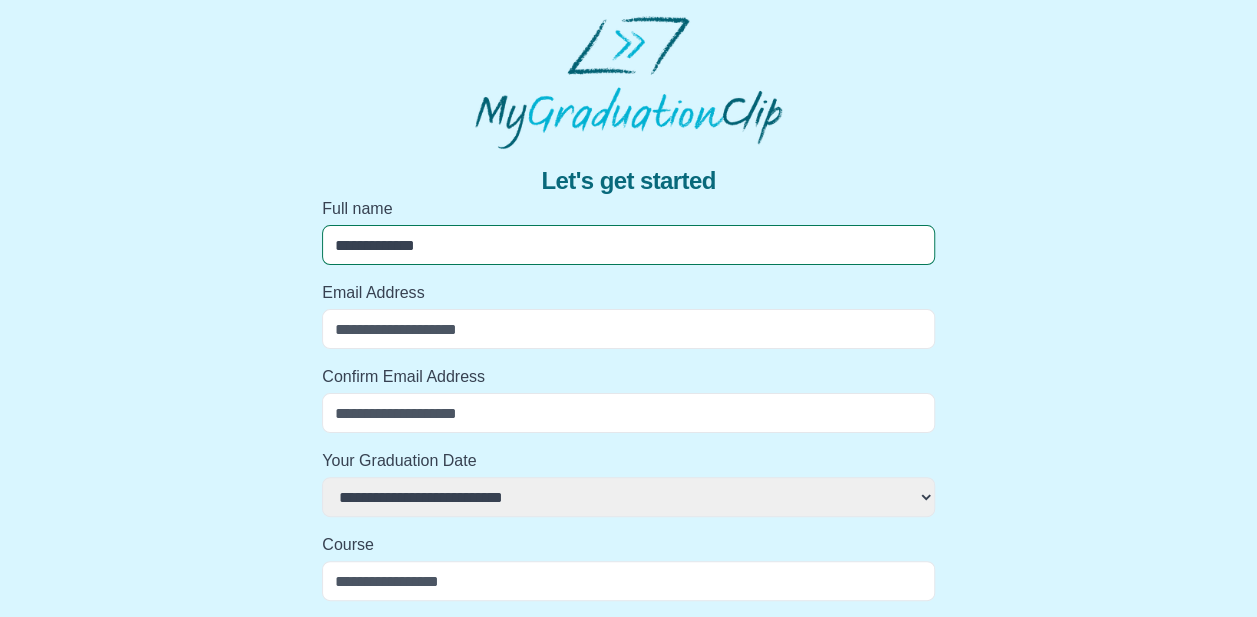 select 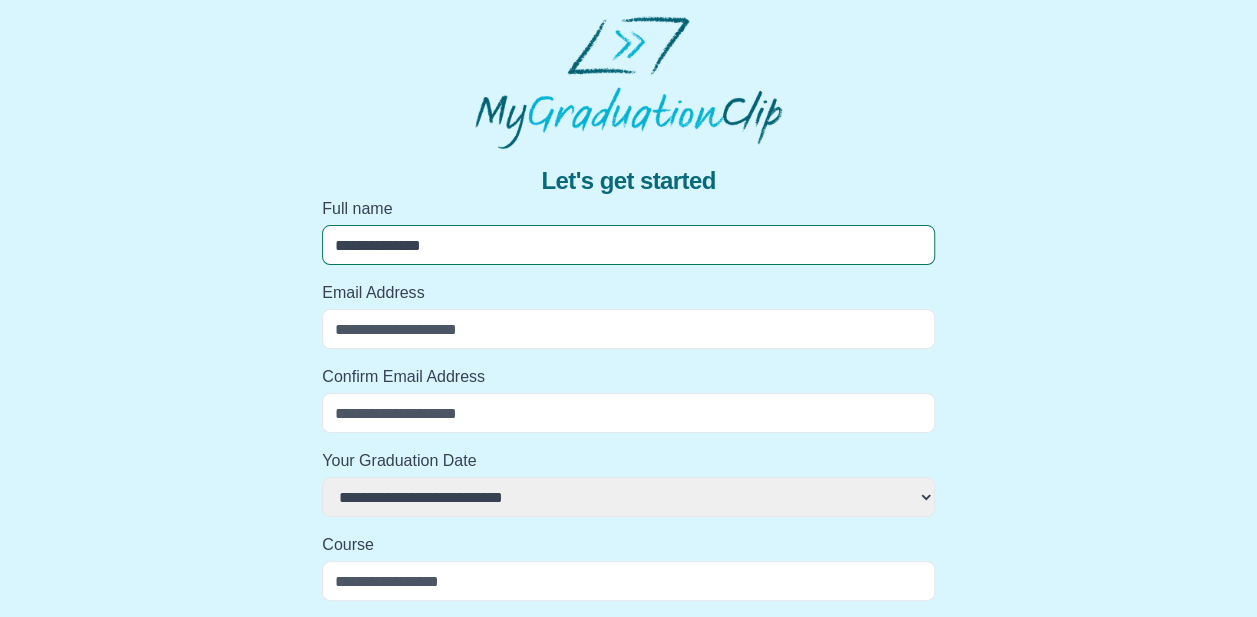 select 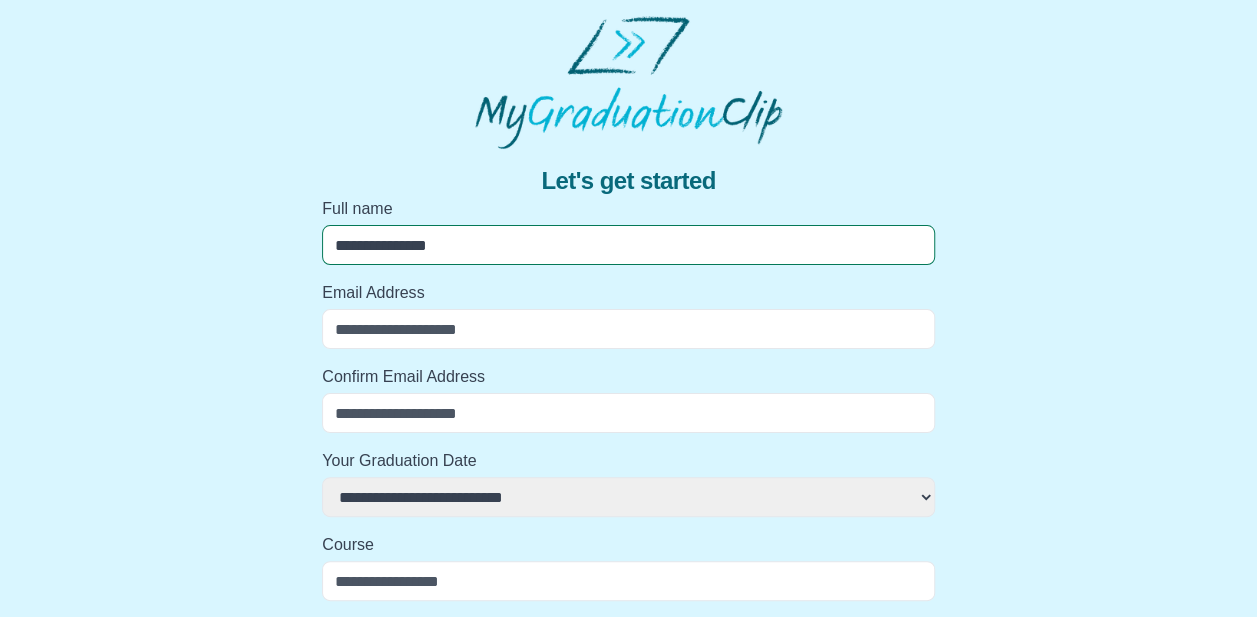 select 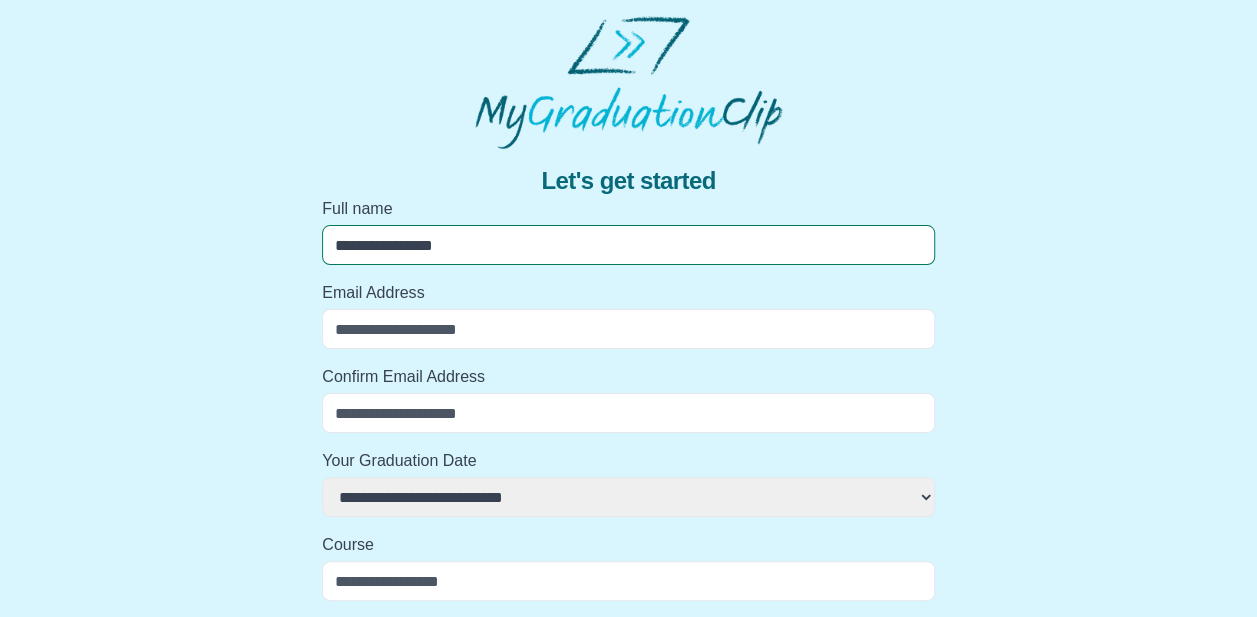 select 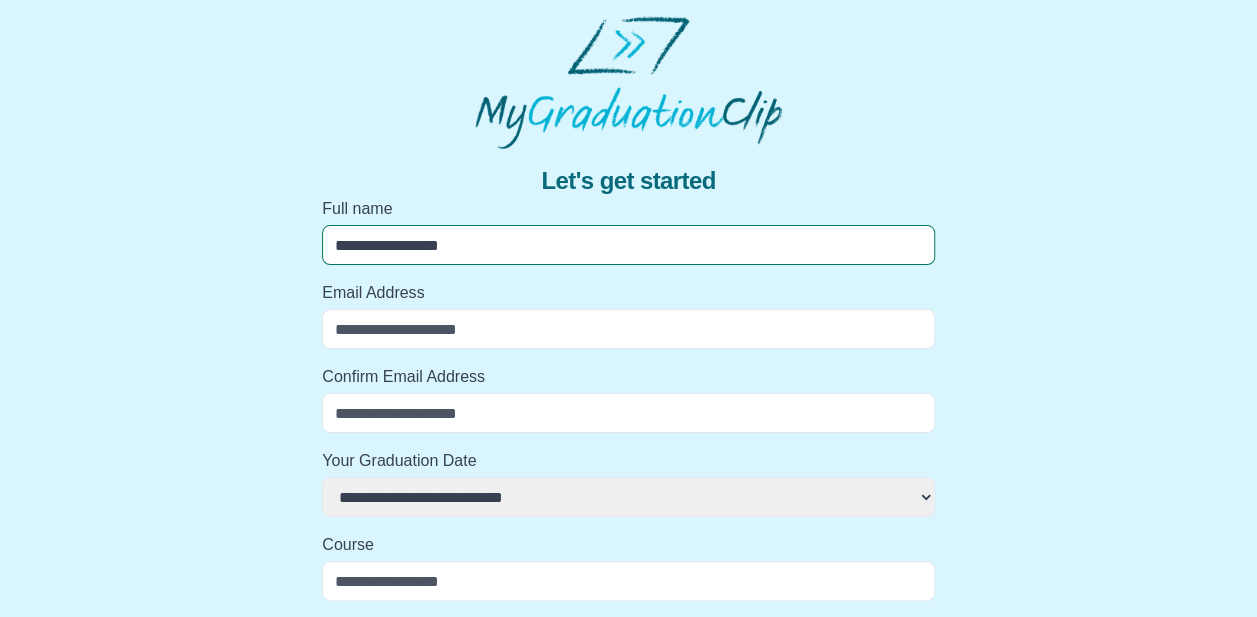 select 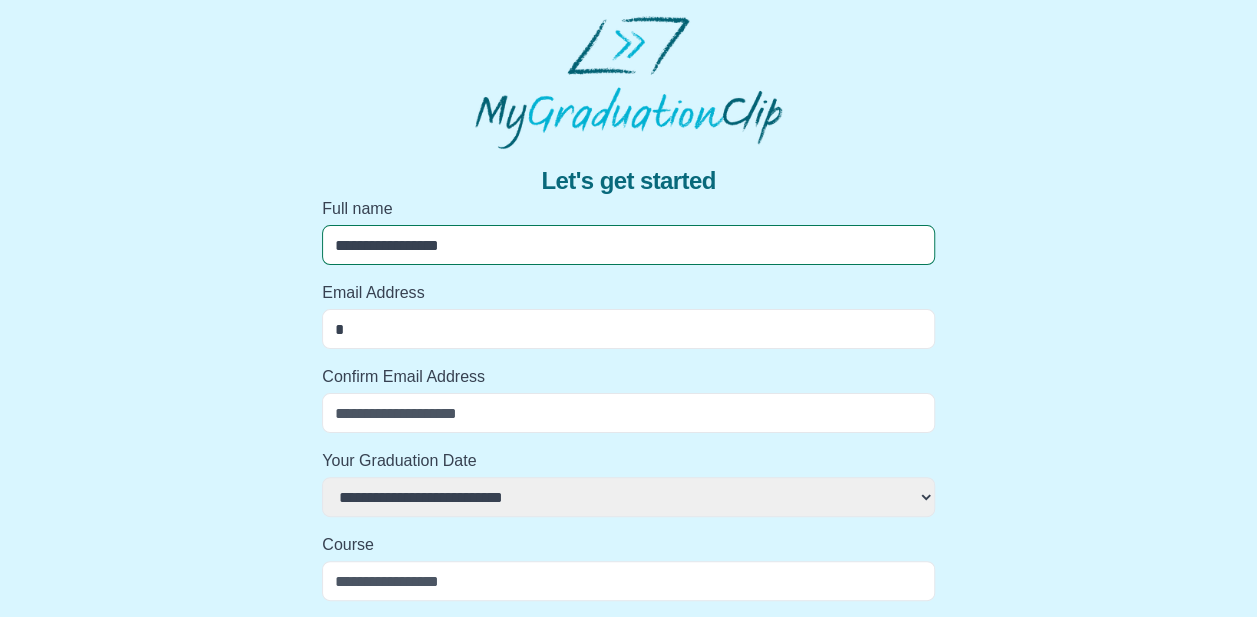select 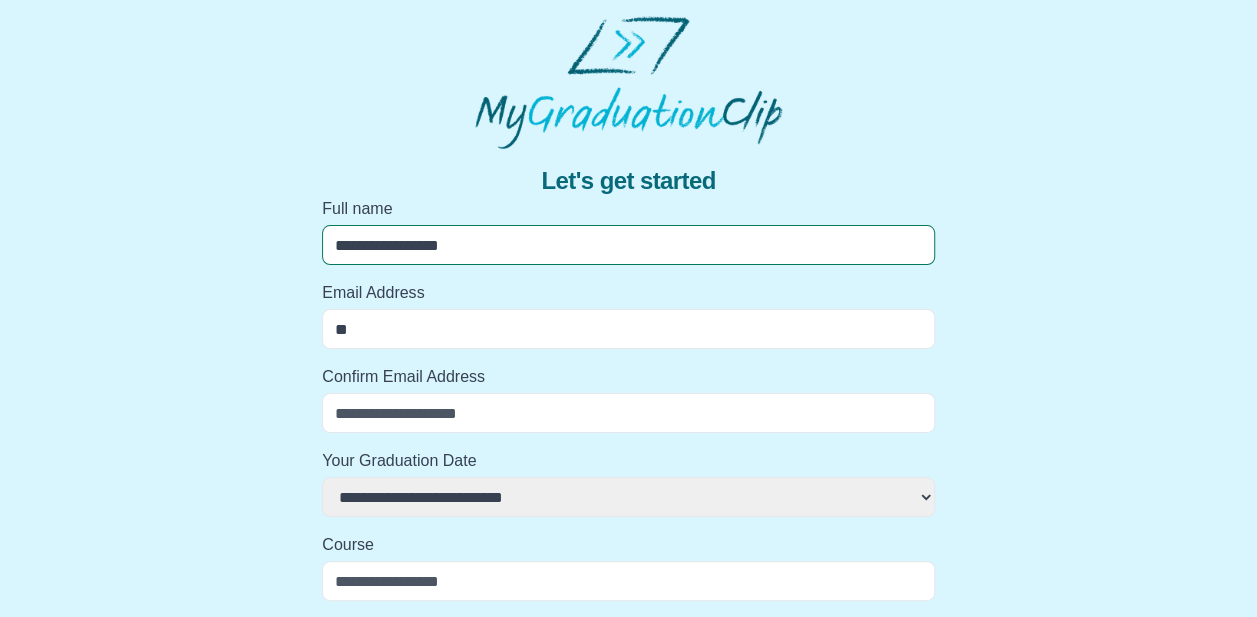 select 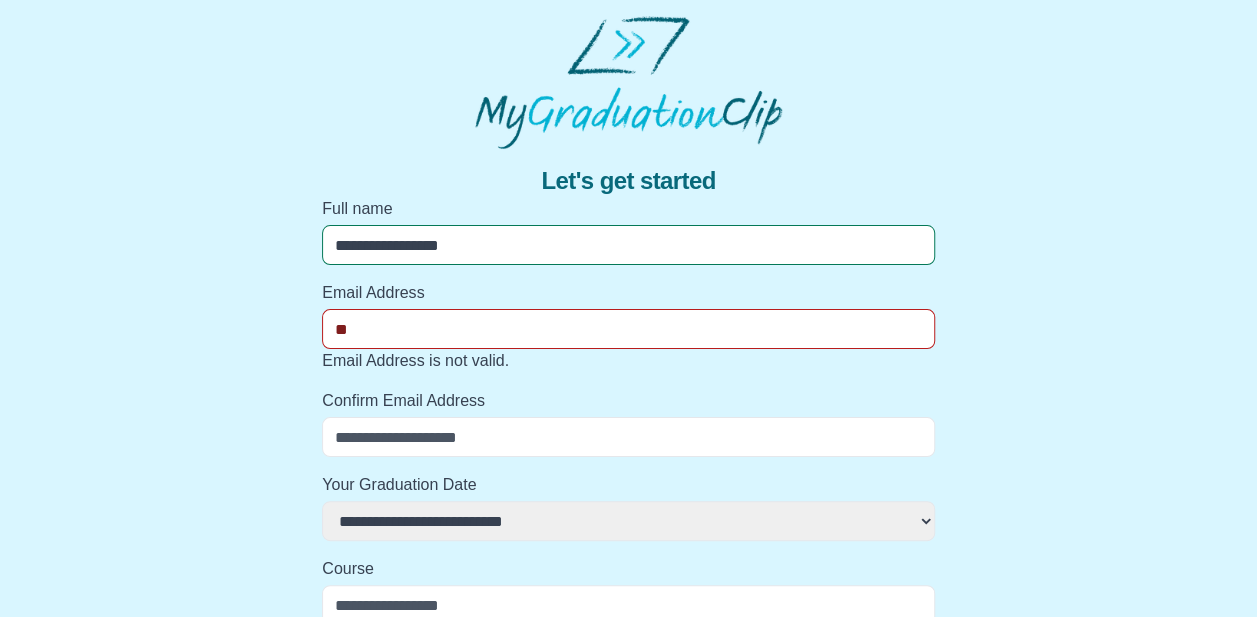 type on "***" 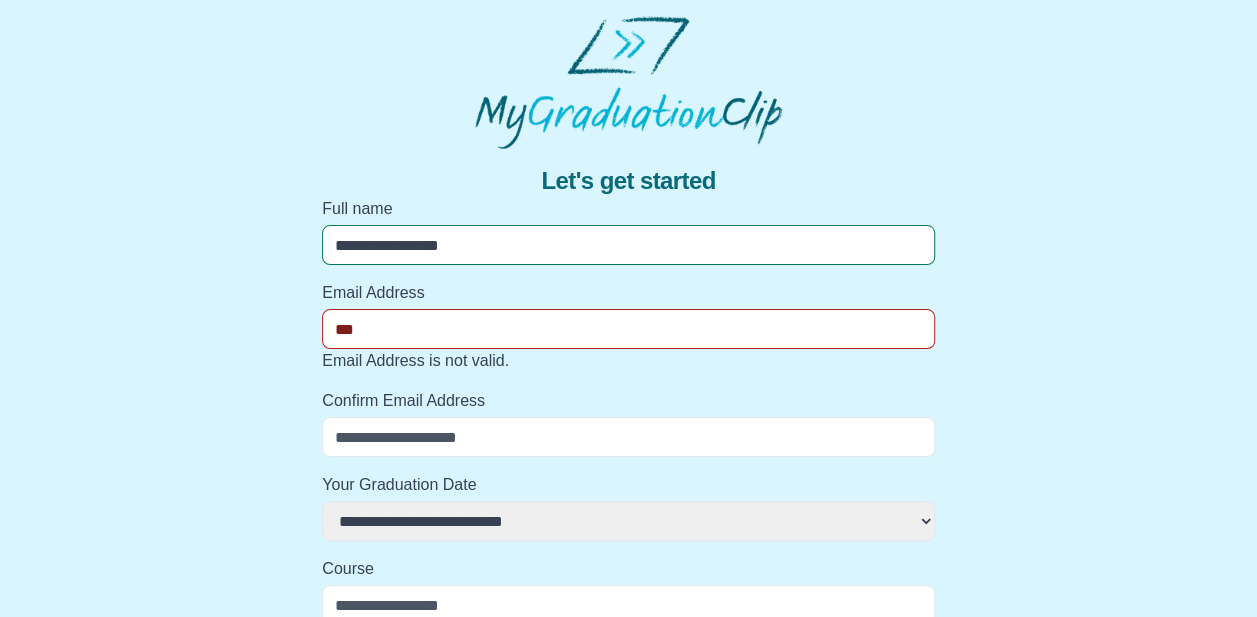 select 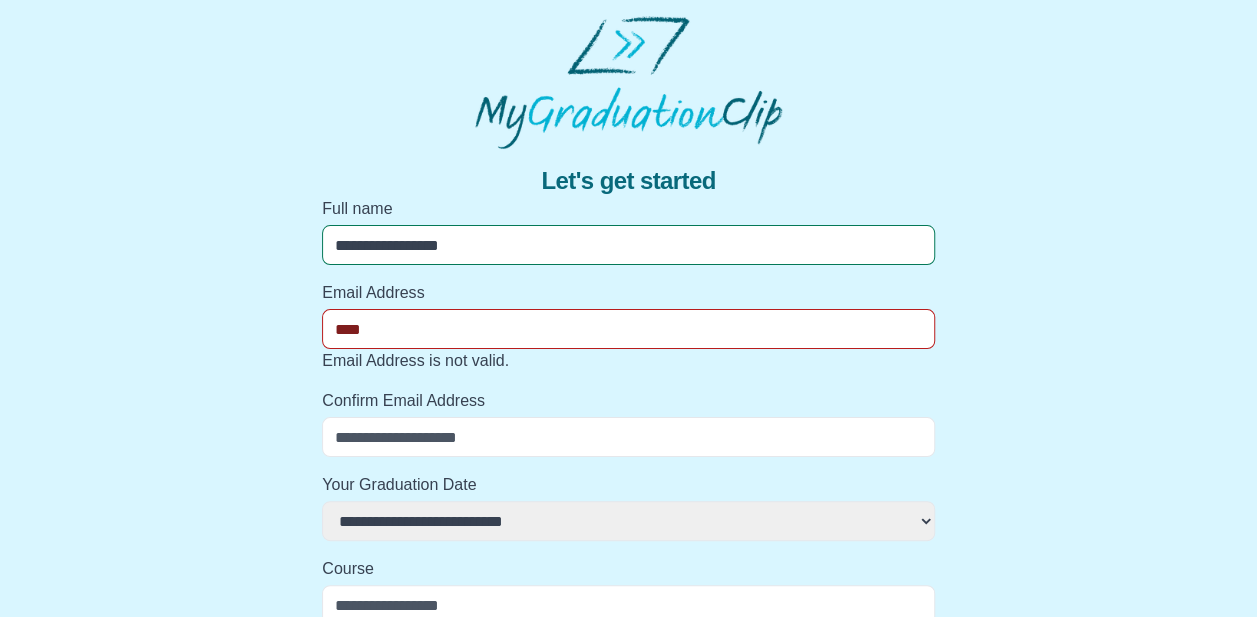 select 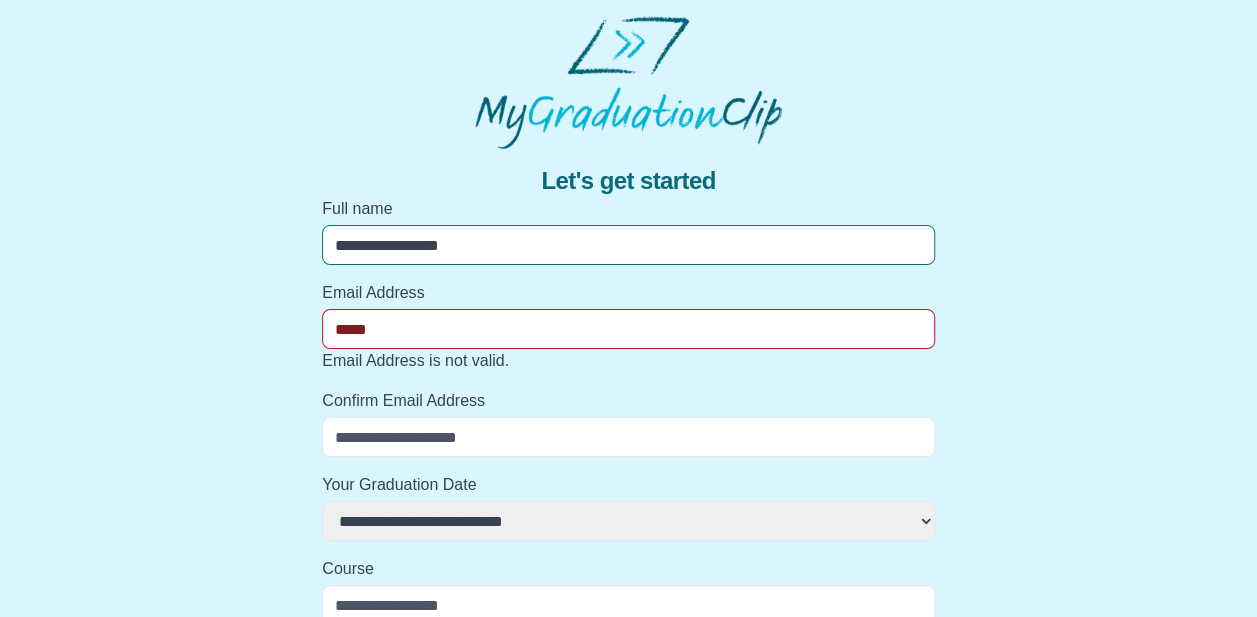 select 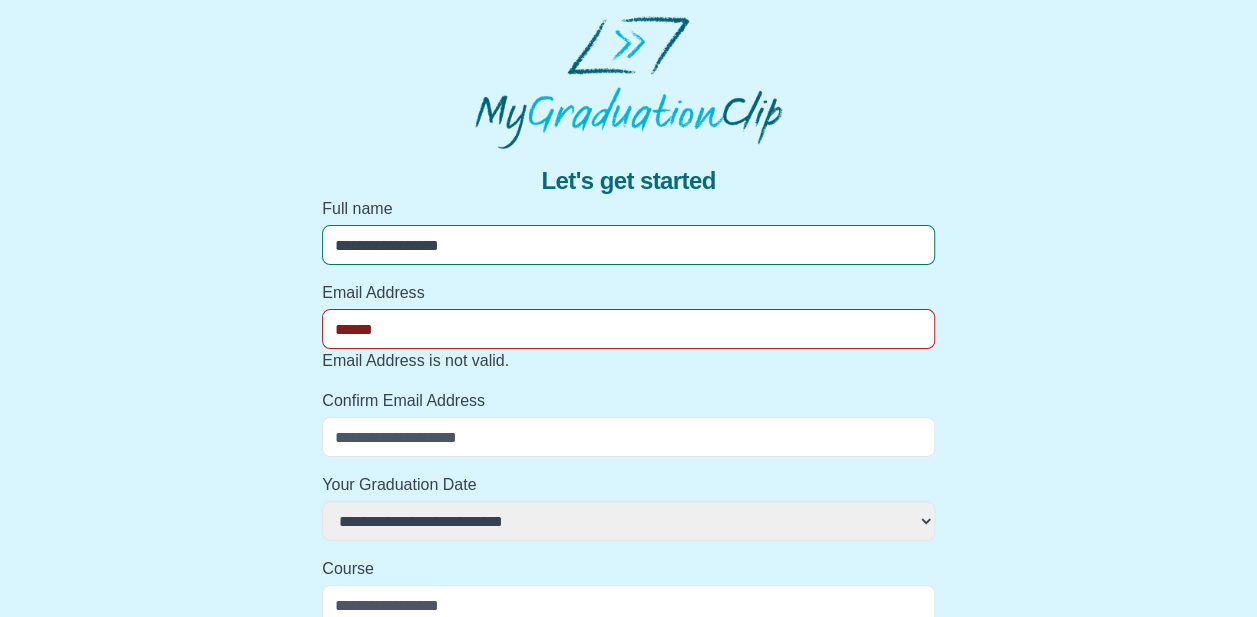 select 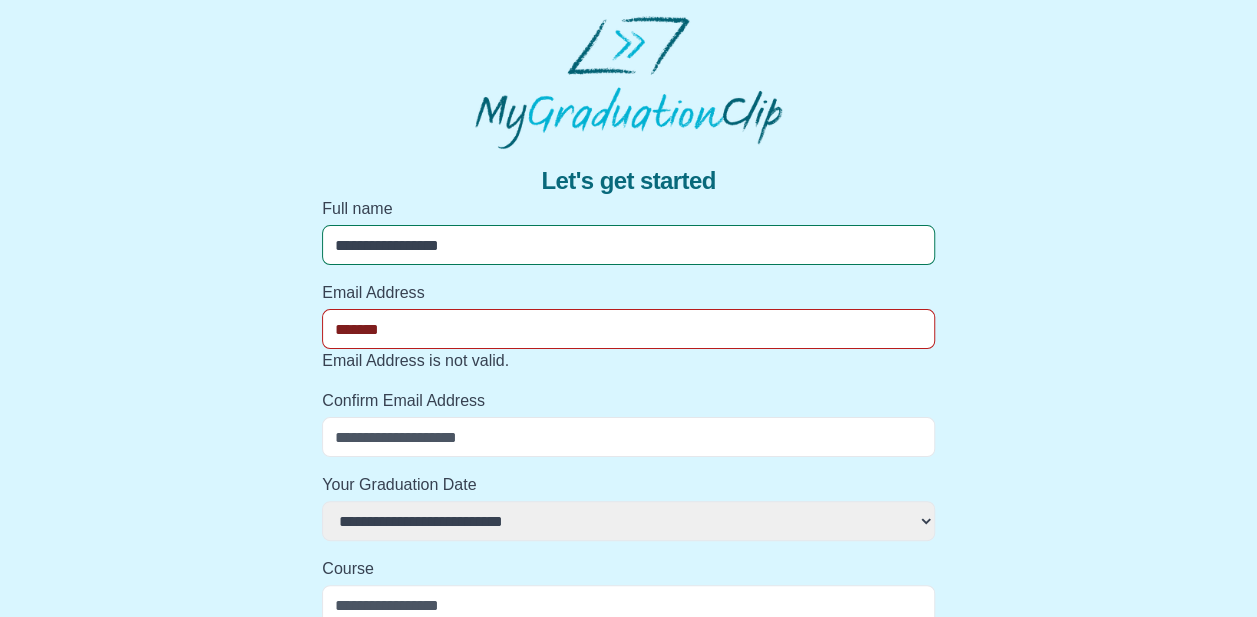 select 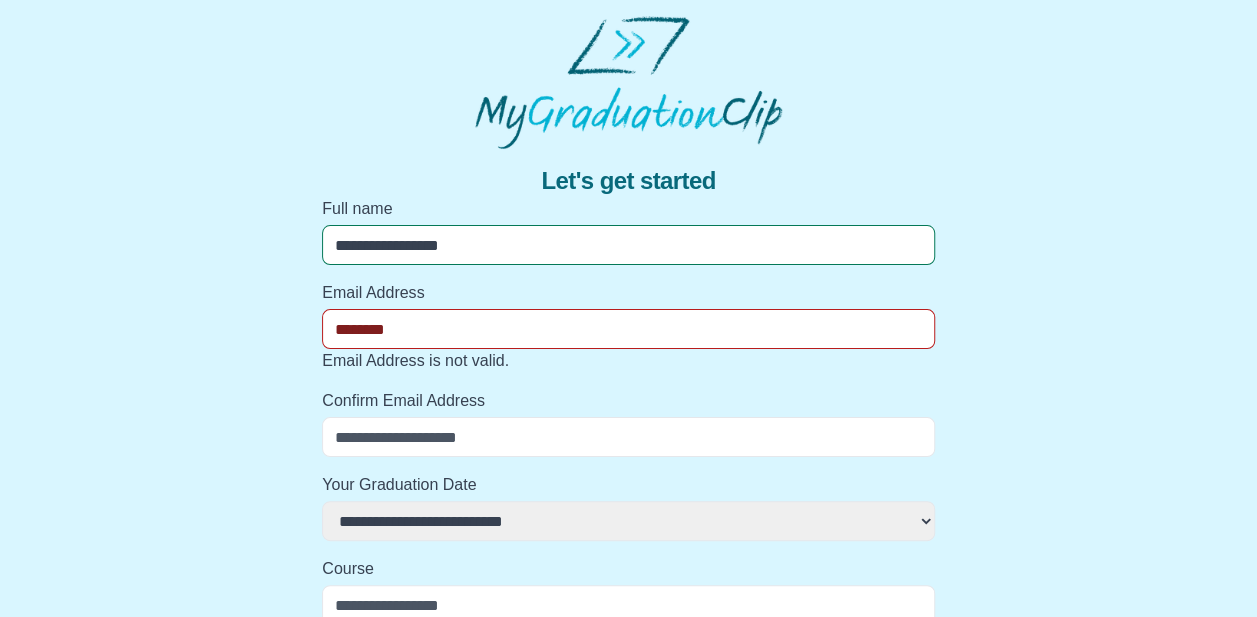 select 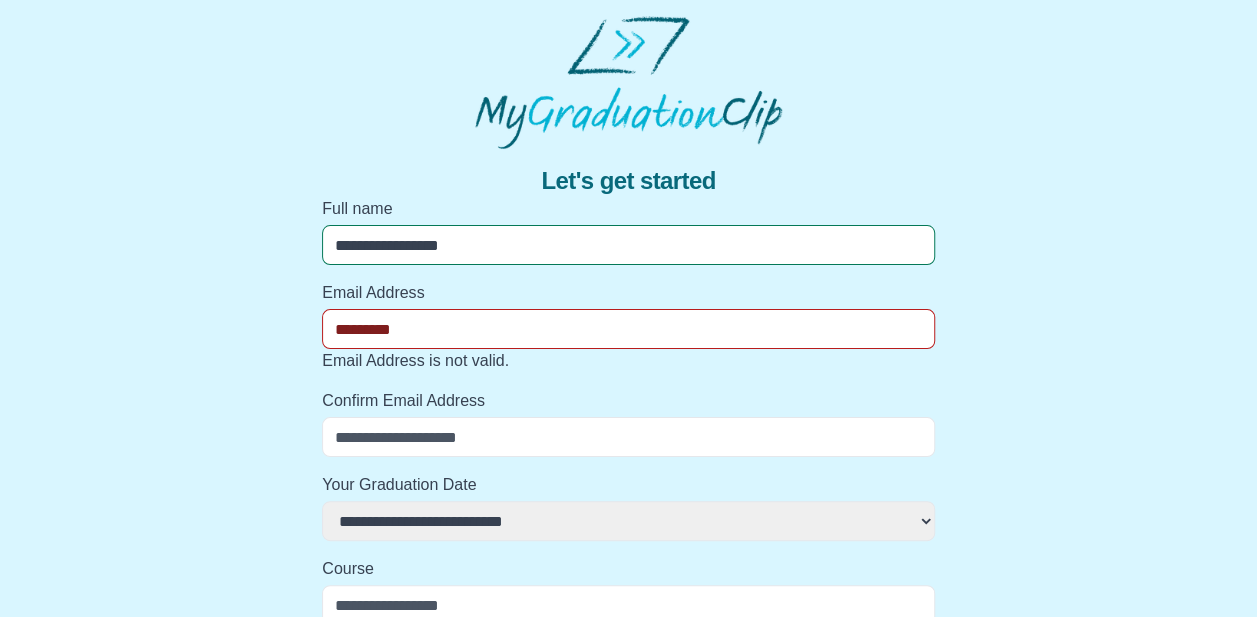 select 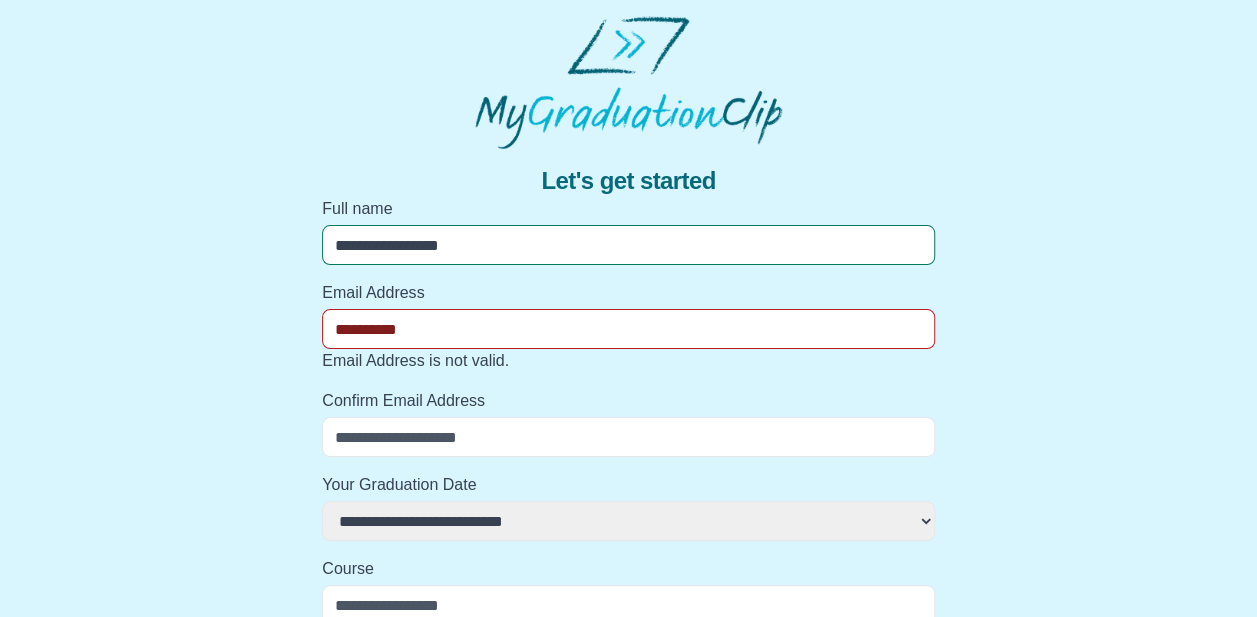select 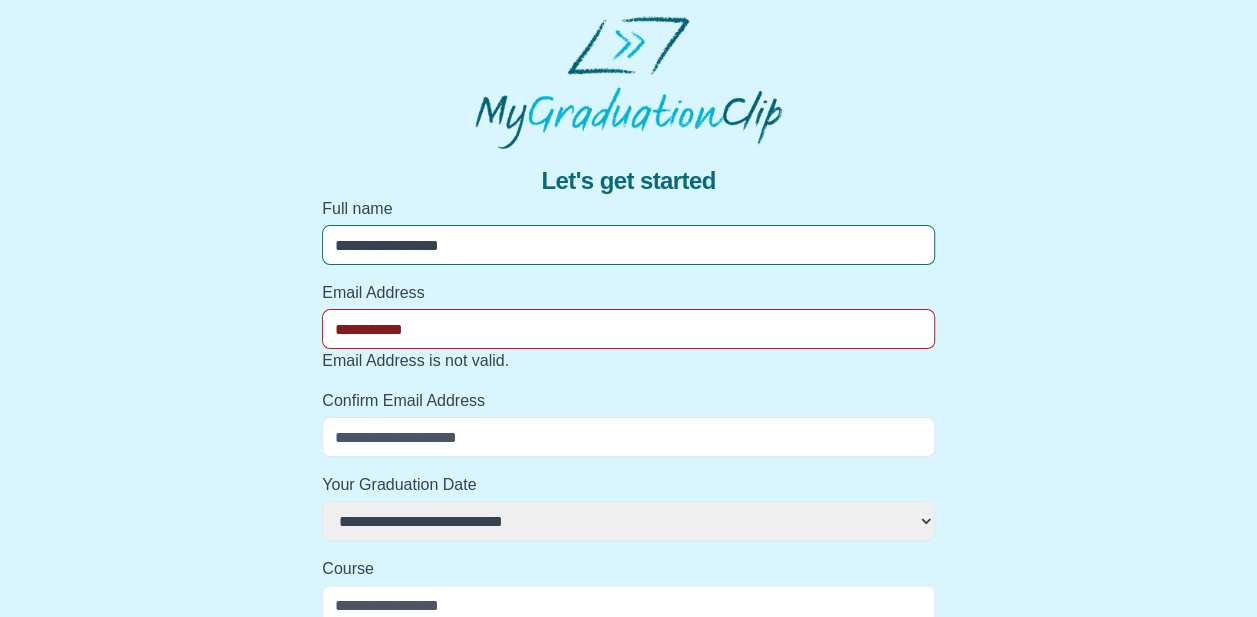 select 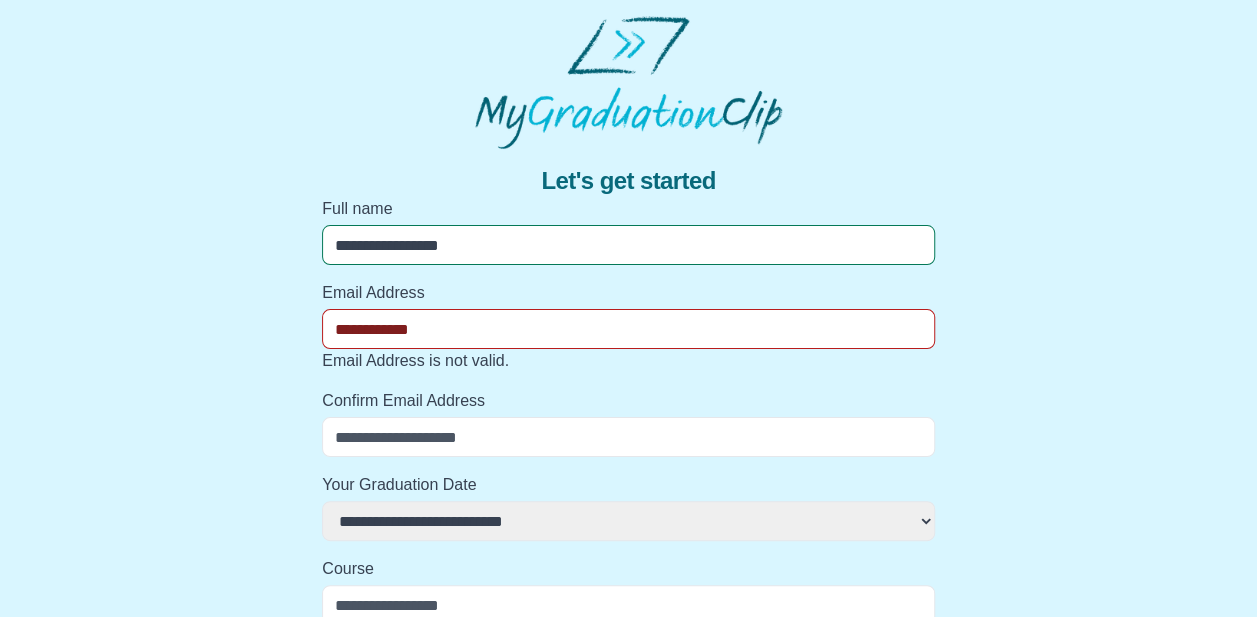 select 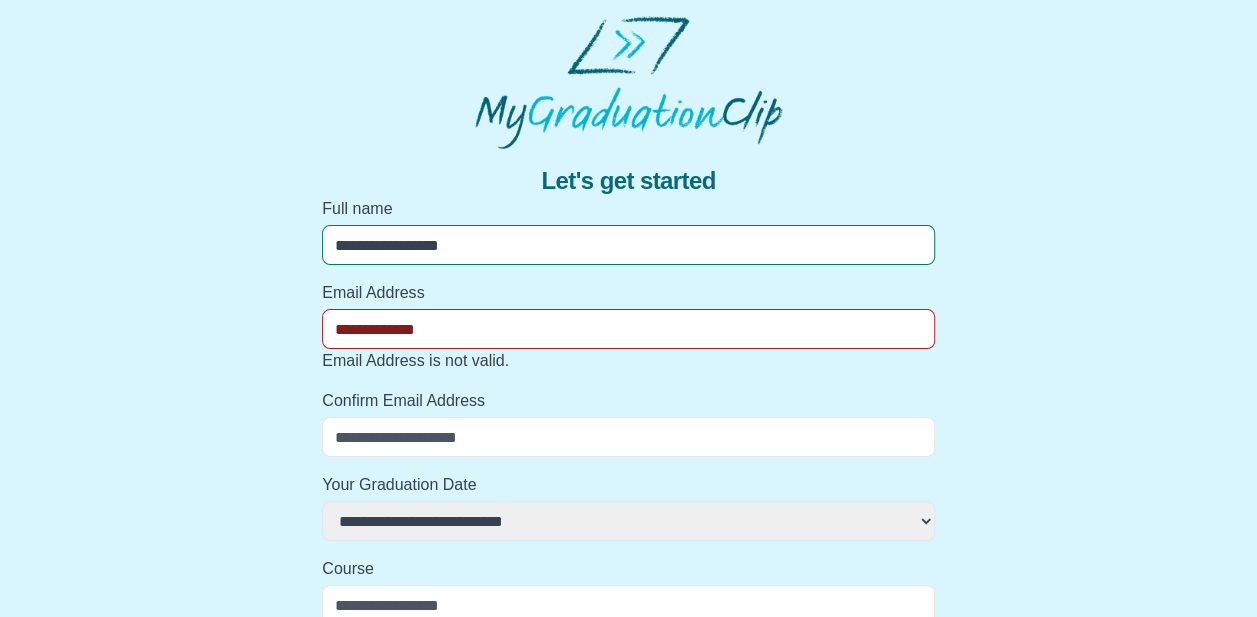 select 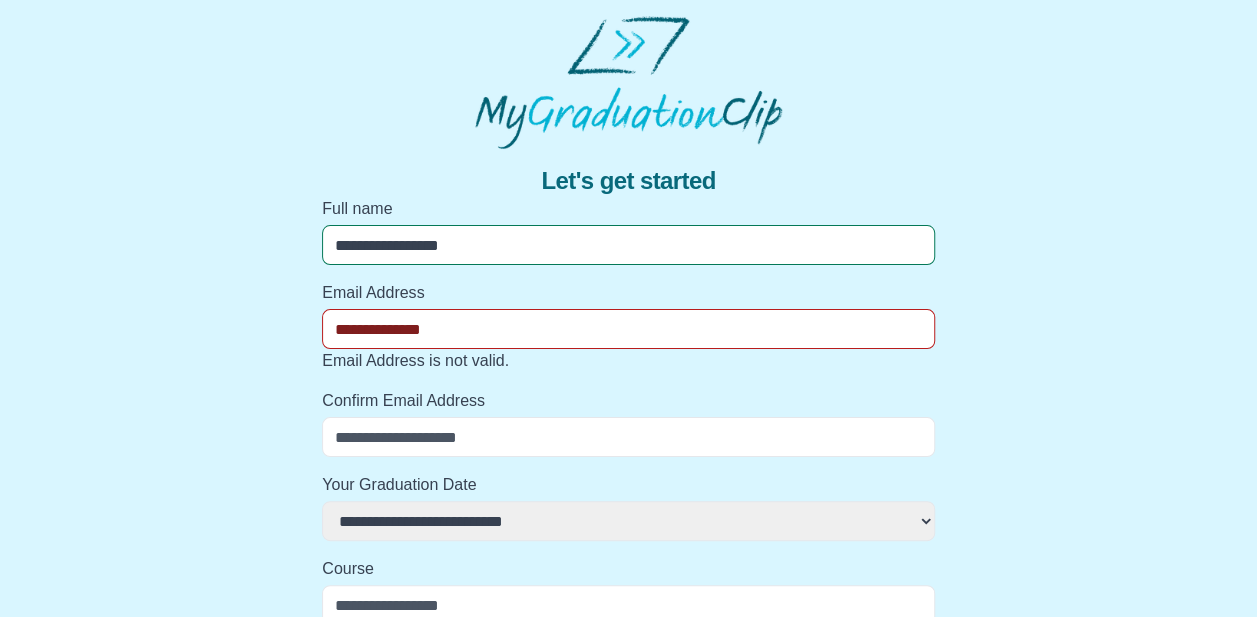 select 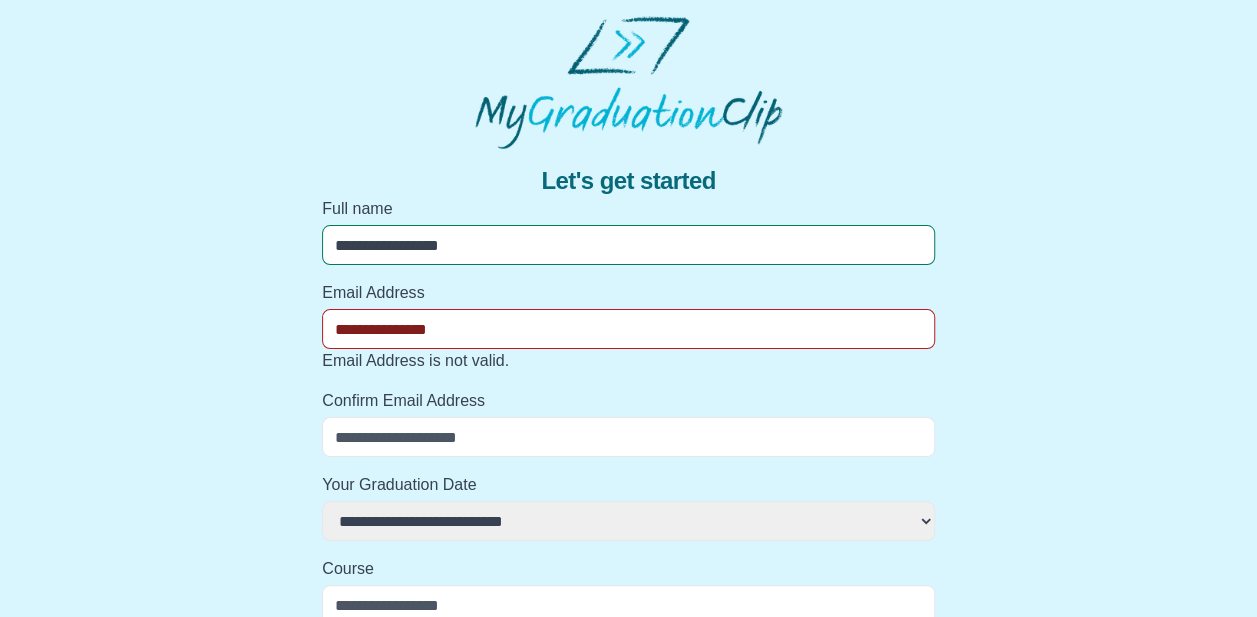 select 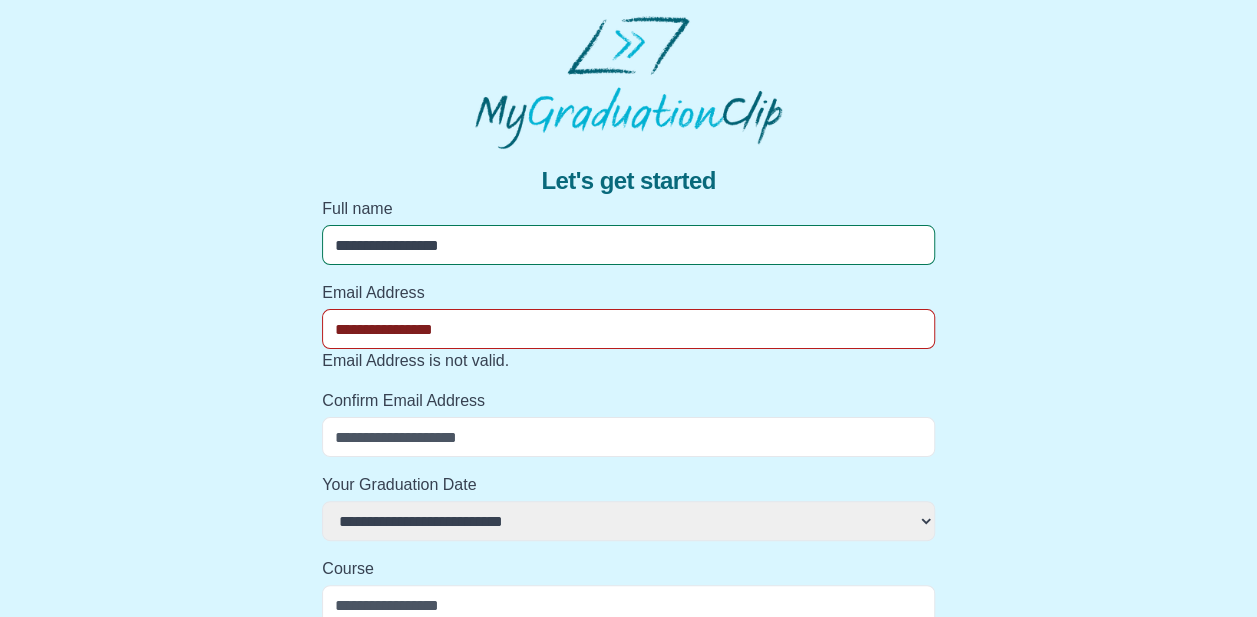 select 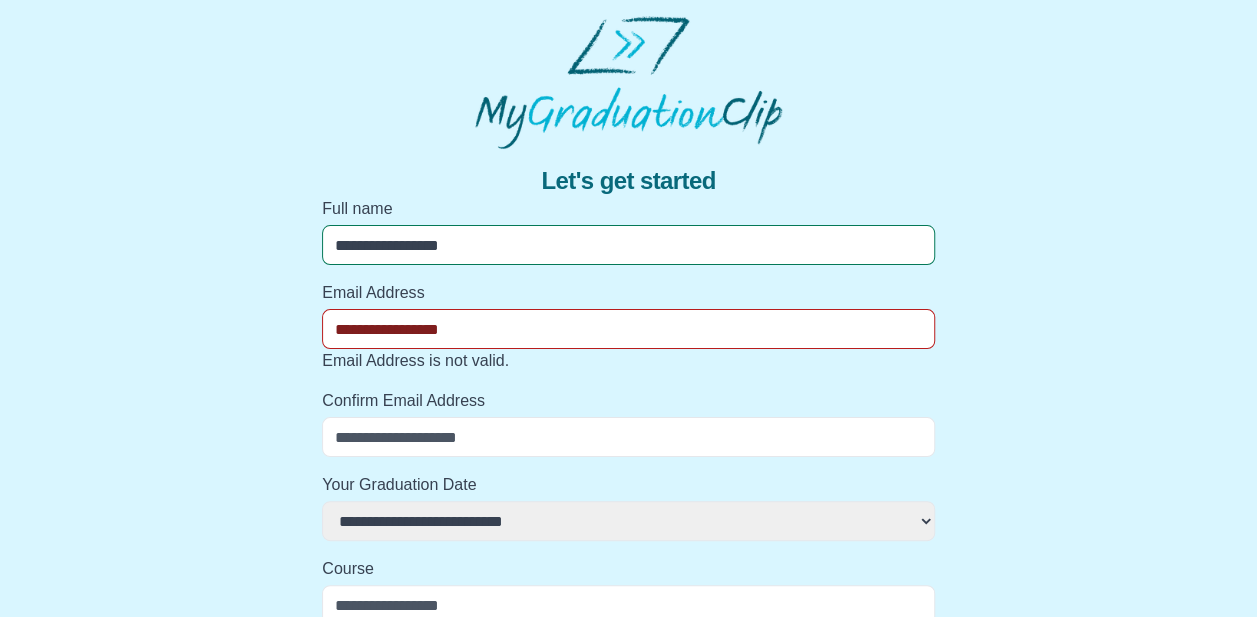 select 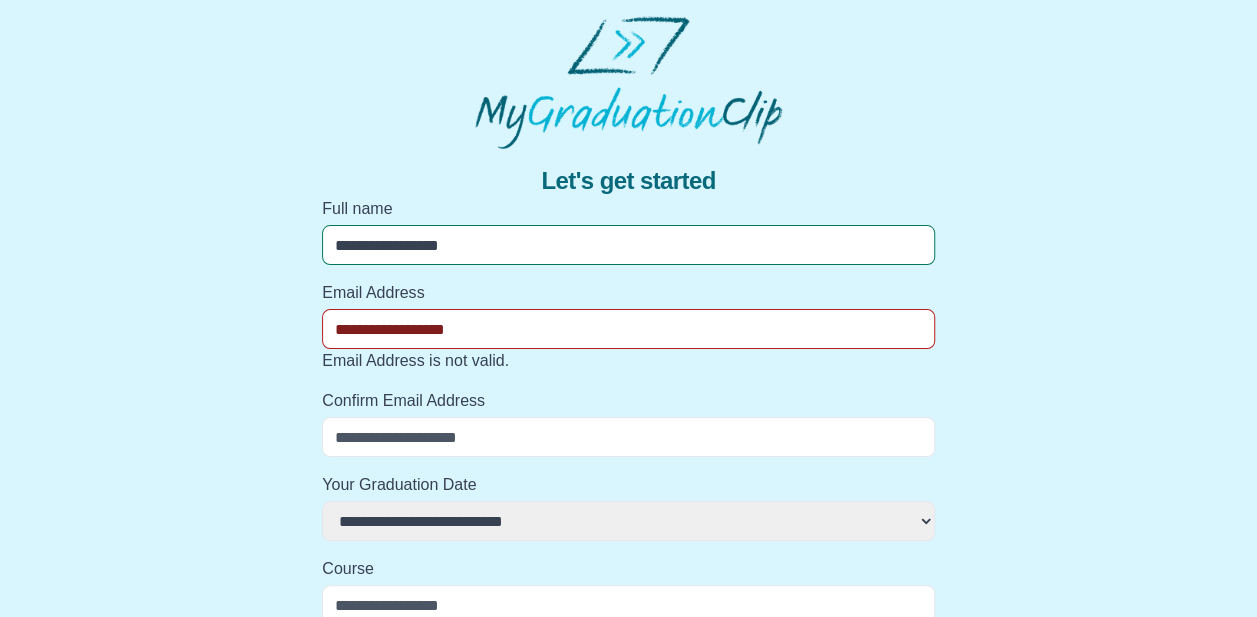 select 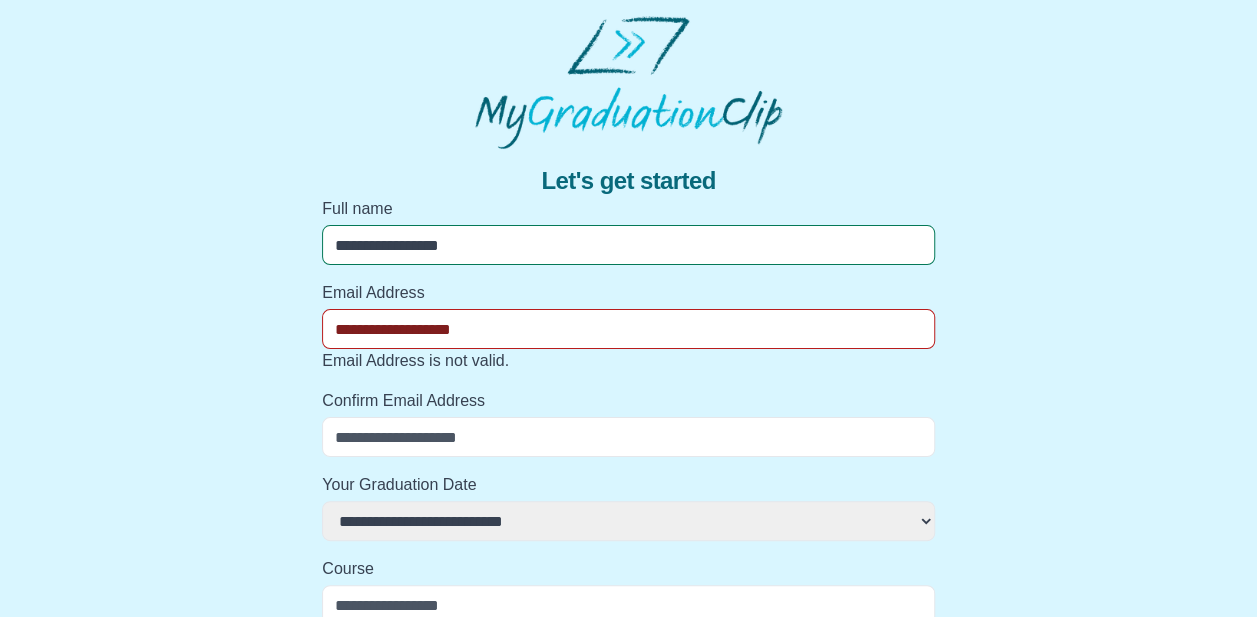 select 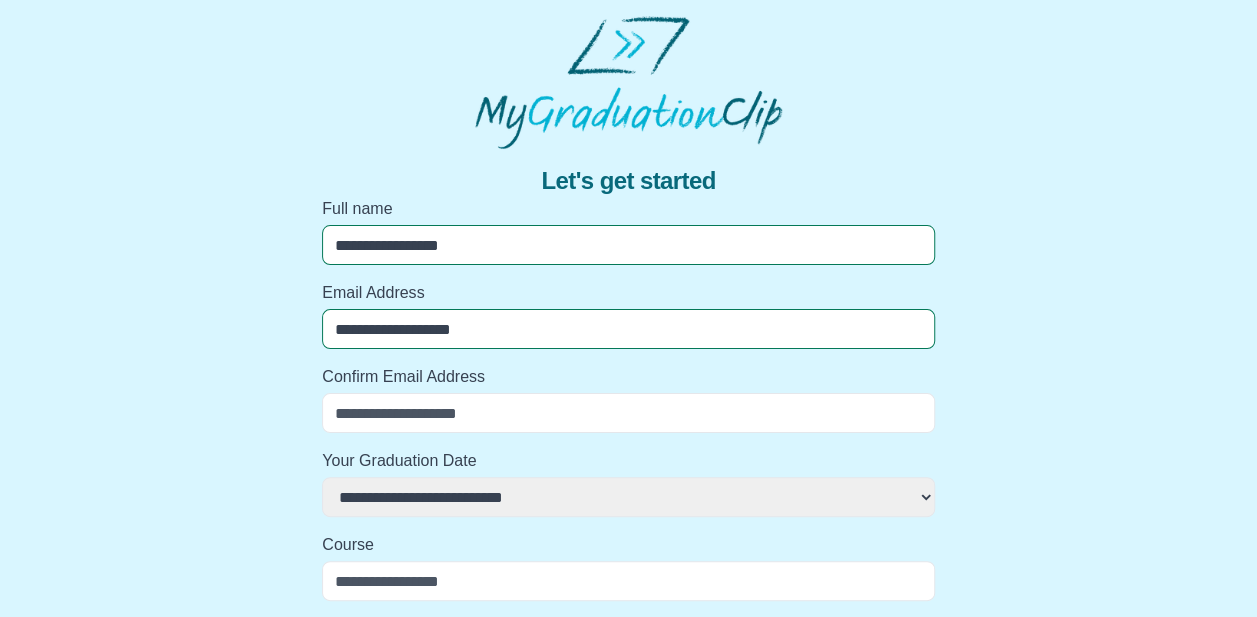 type on "**********" 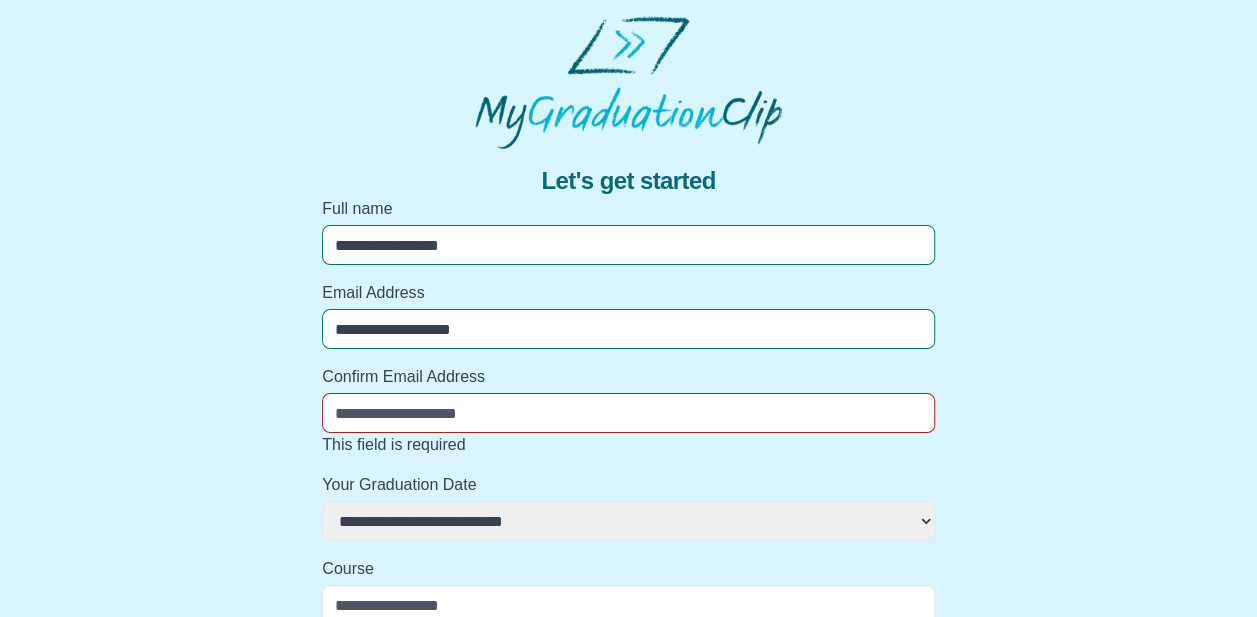 select 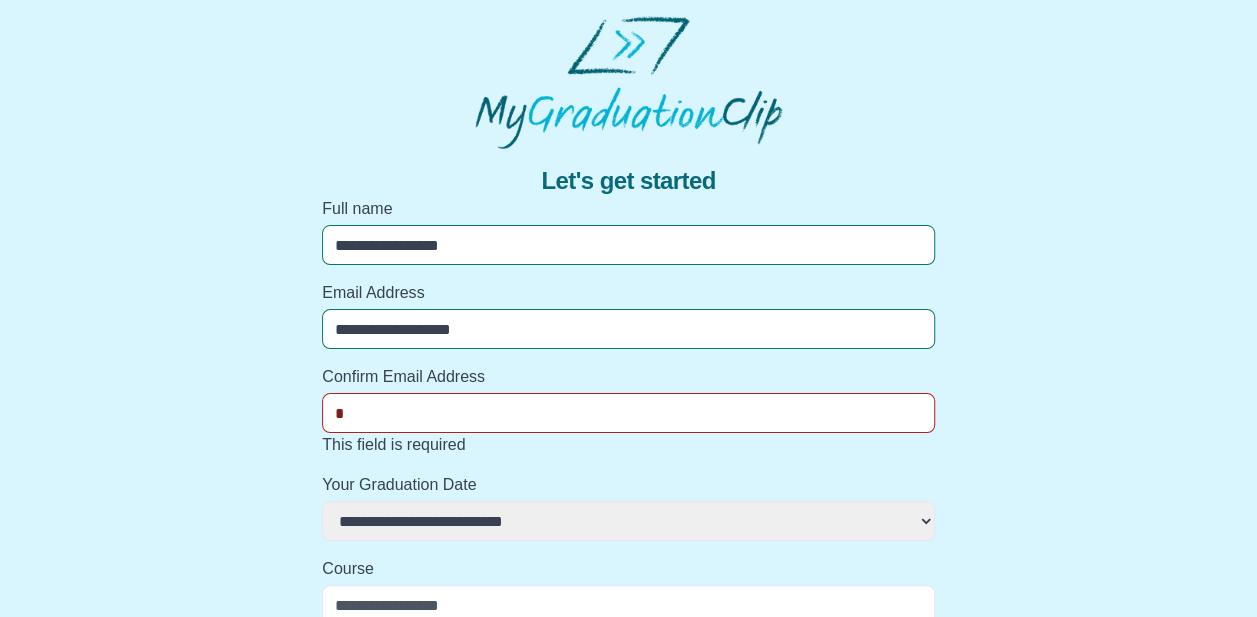 select 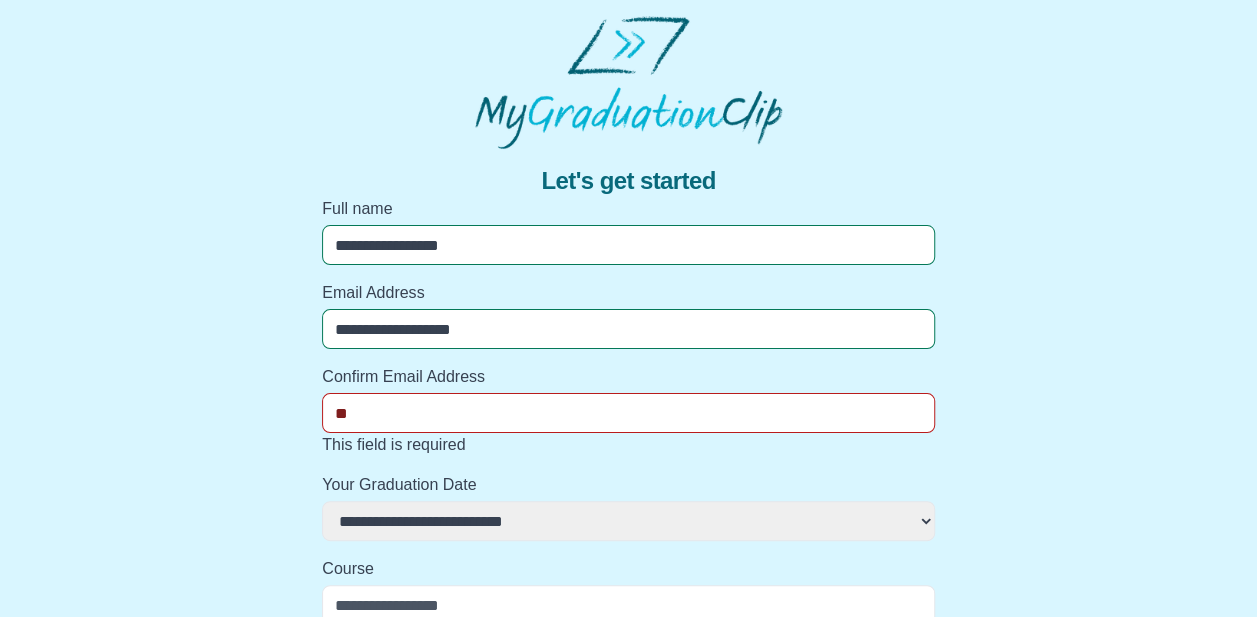 select 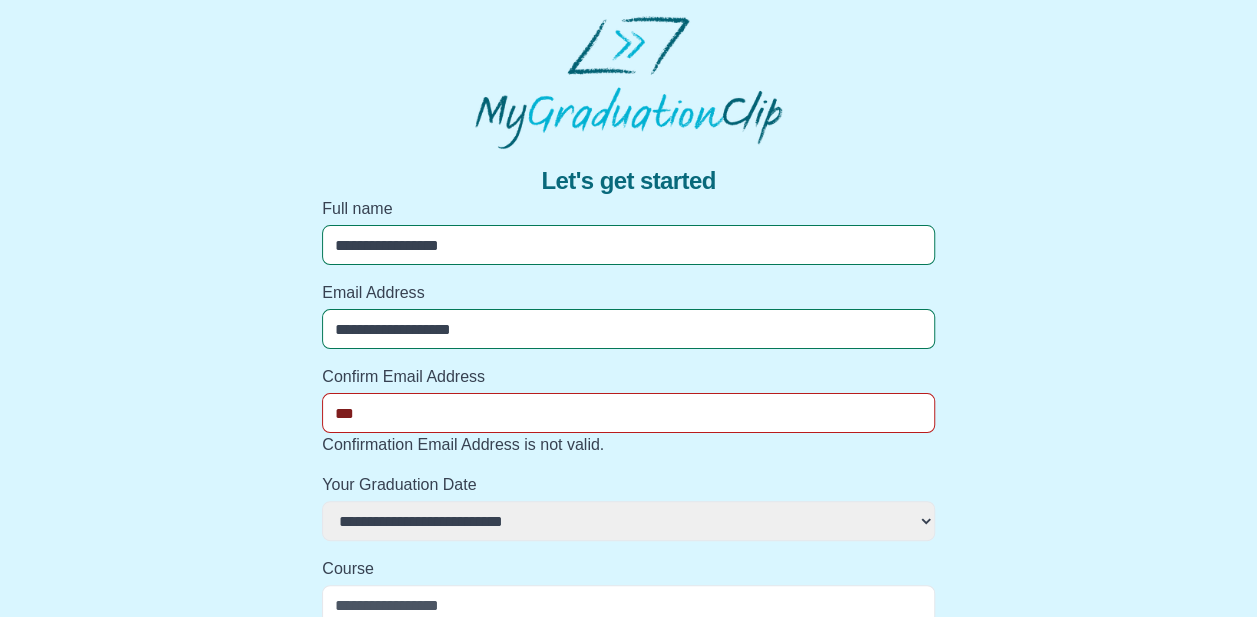 select 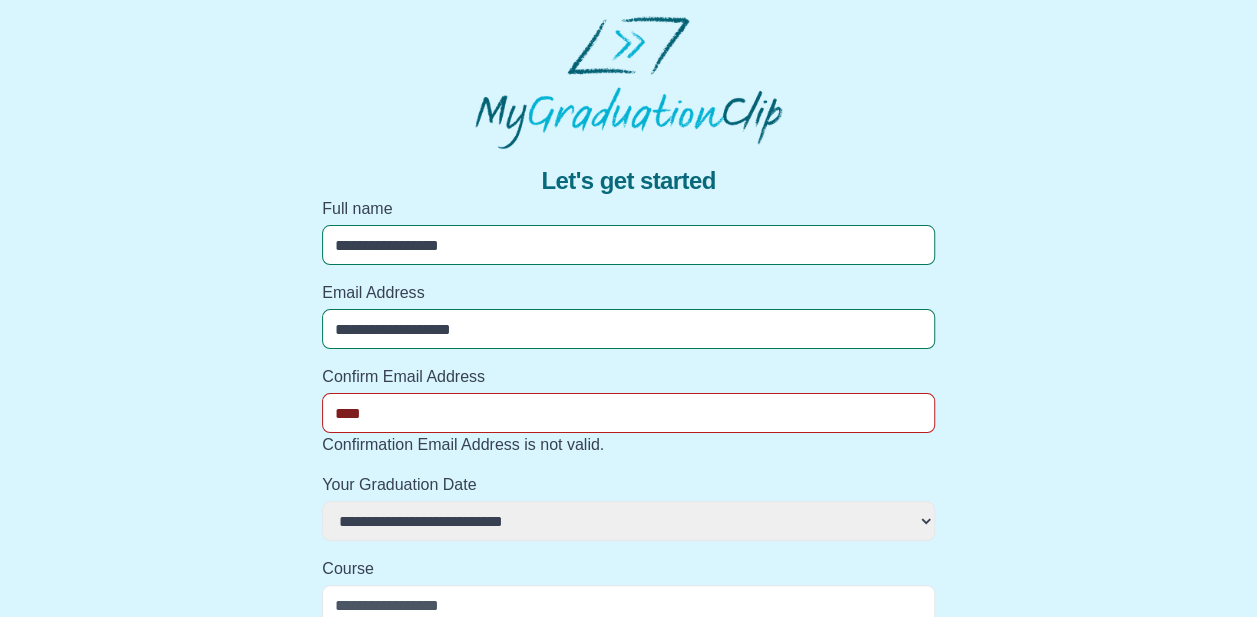 select 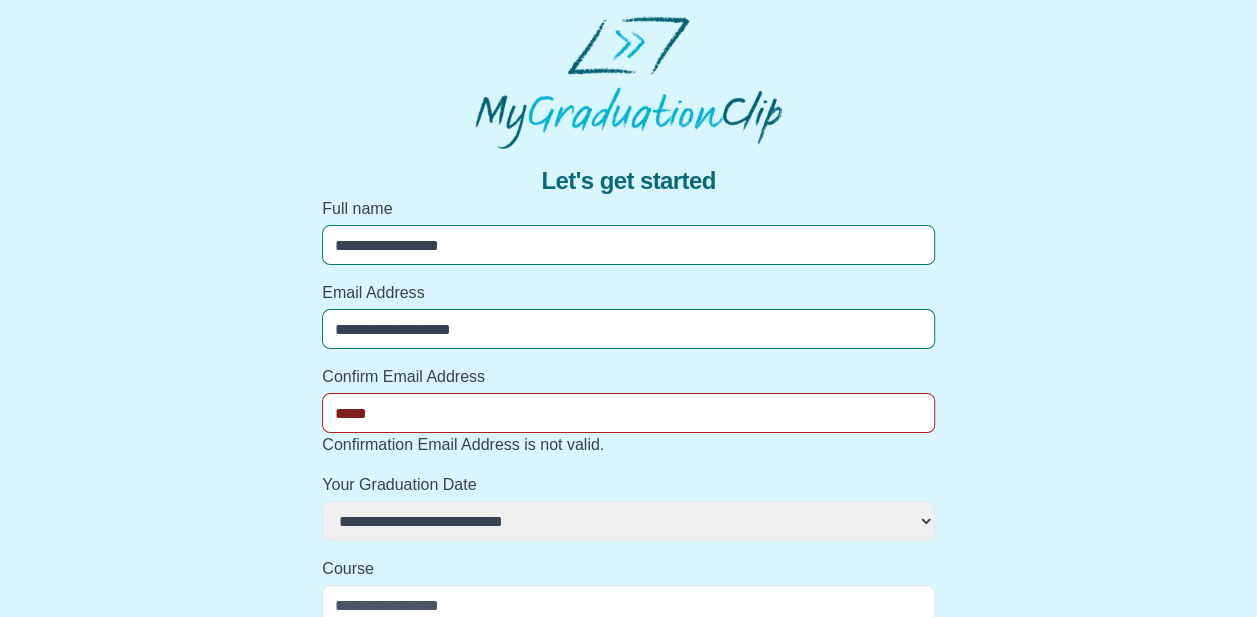 select 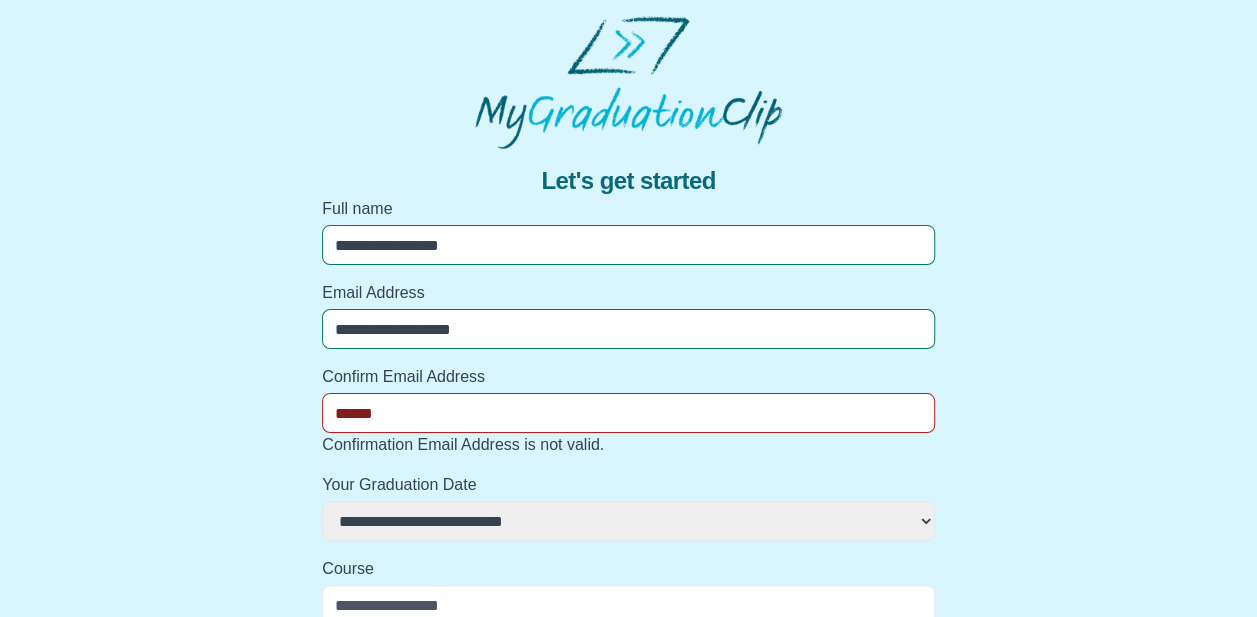 select 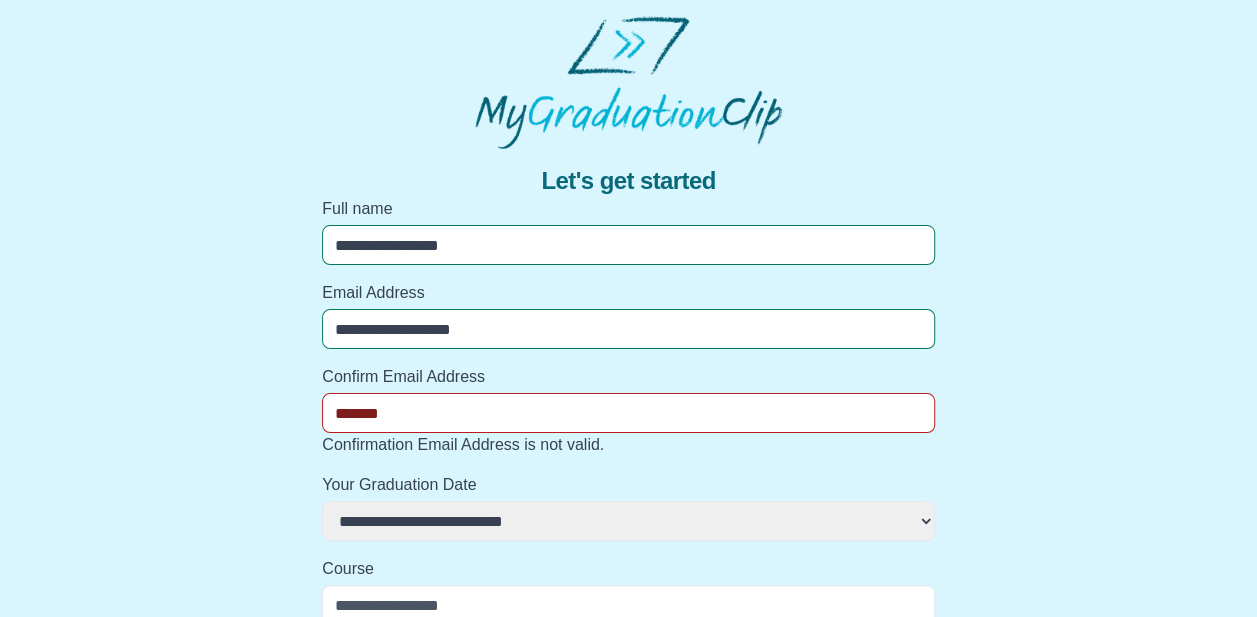 select 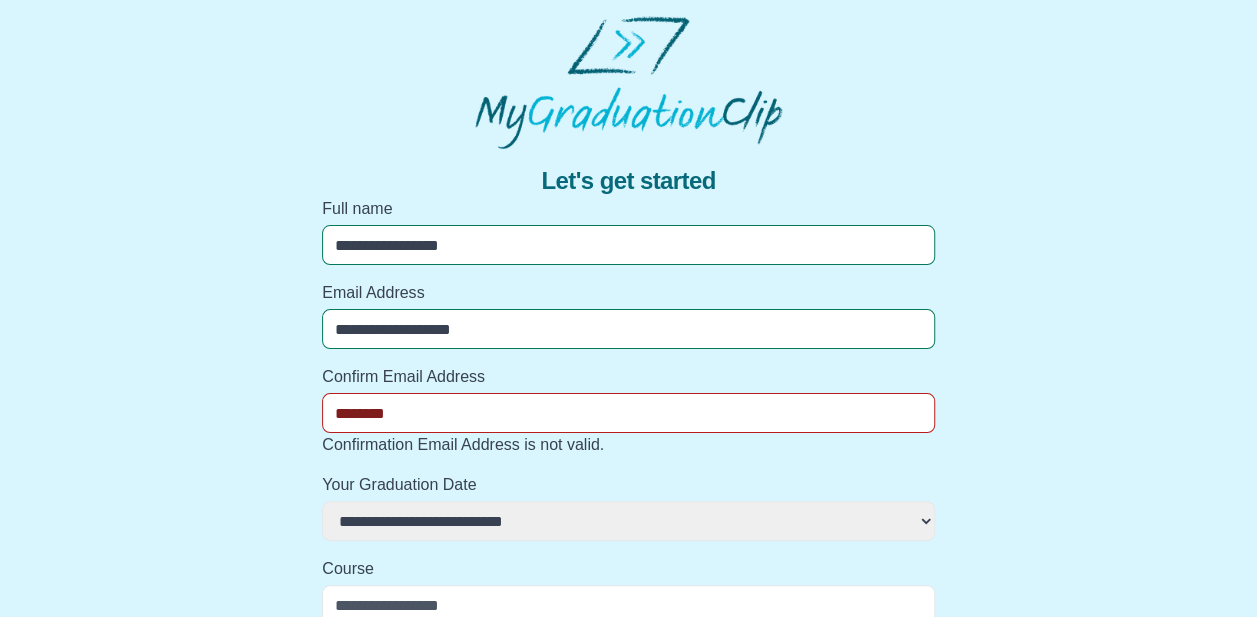 select 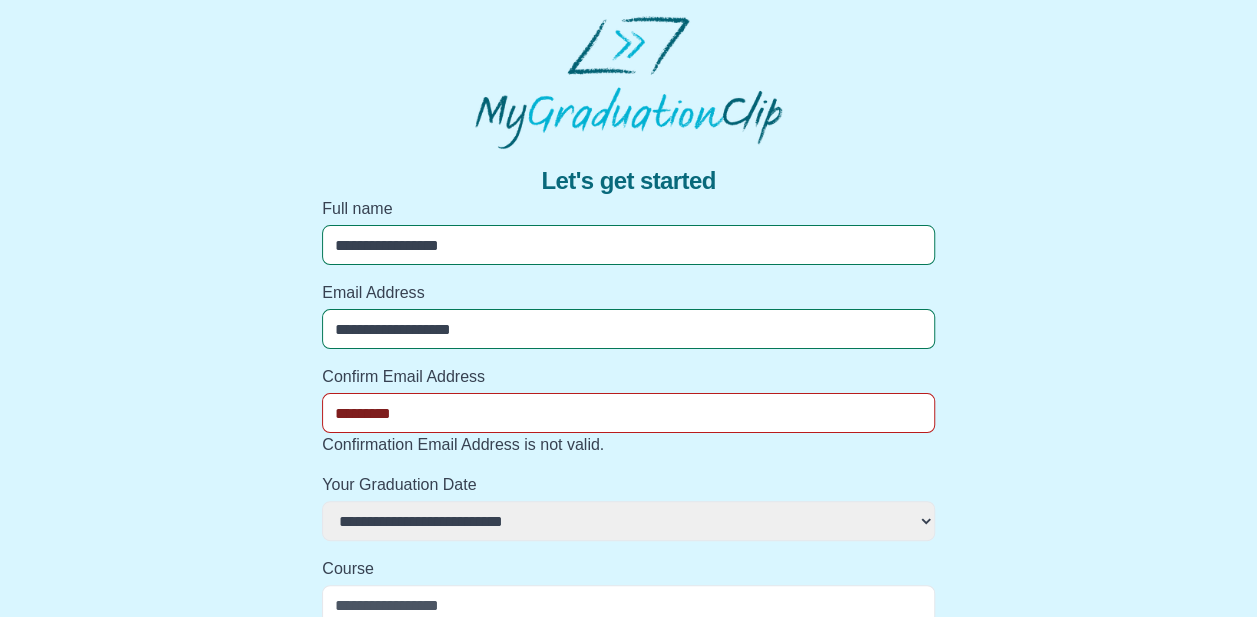 select 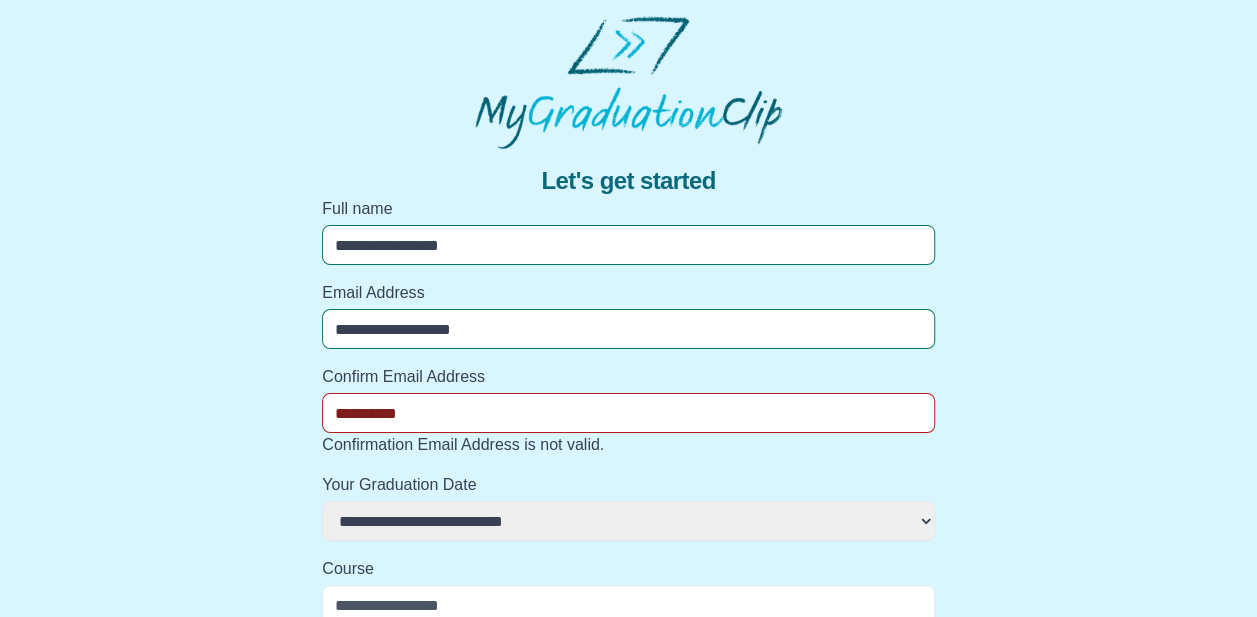 select 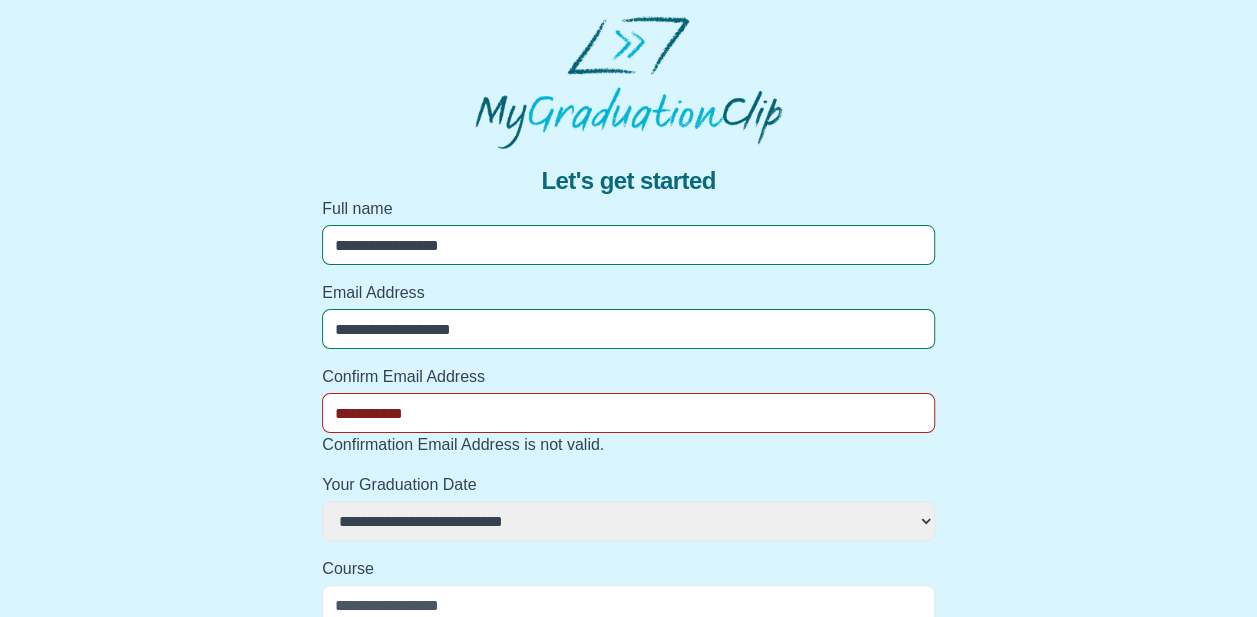select 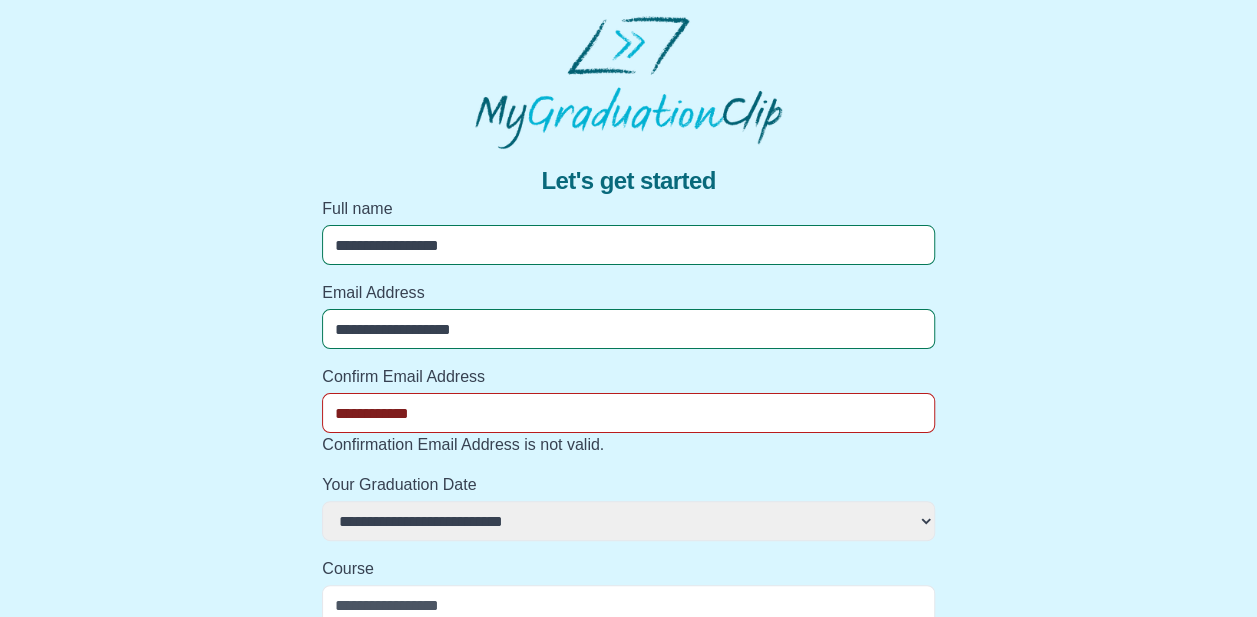select 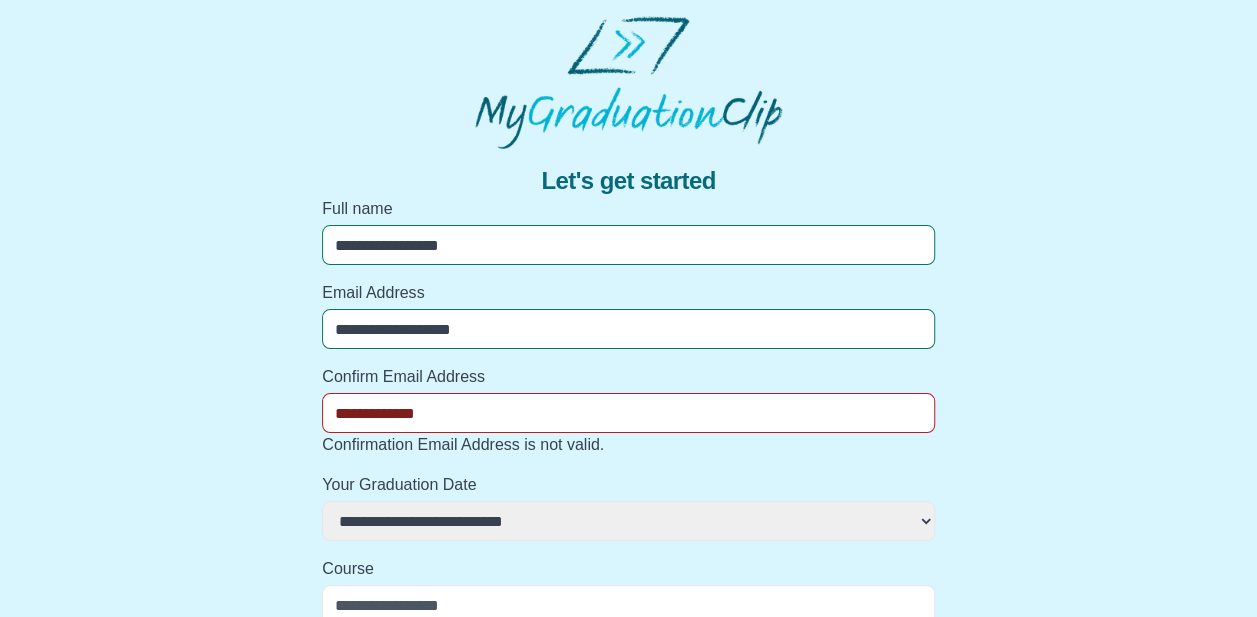 select 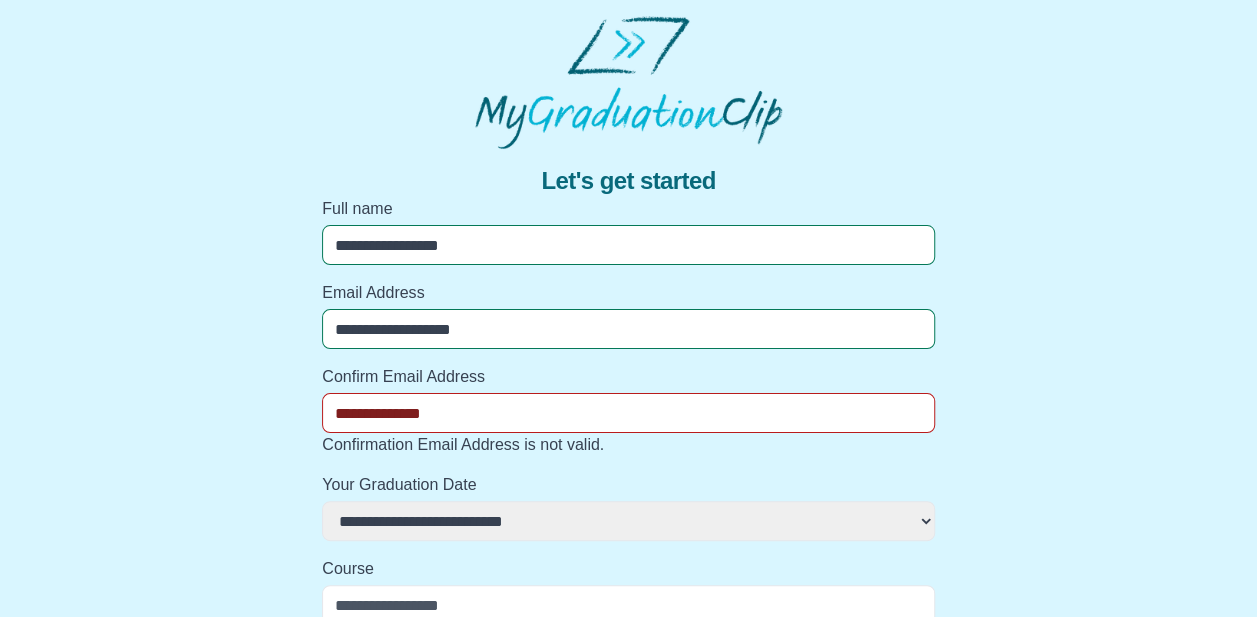 select 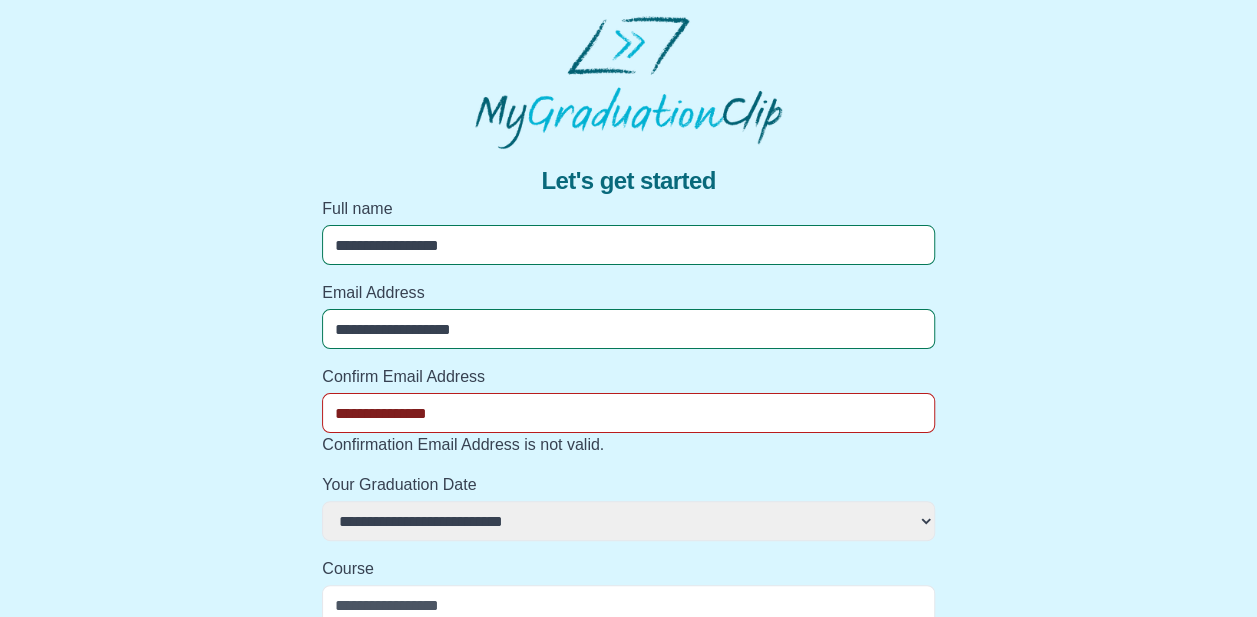 select 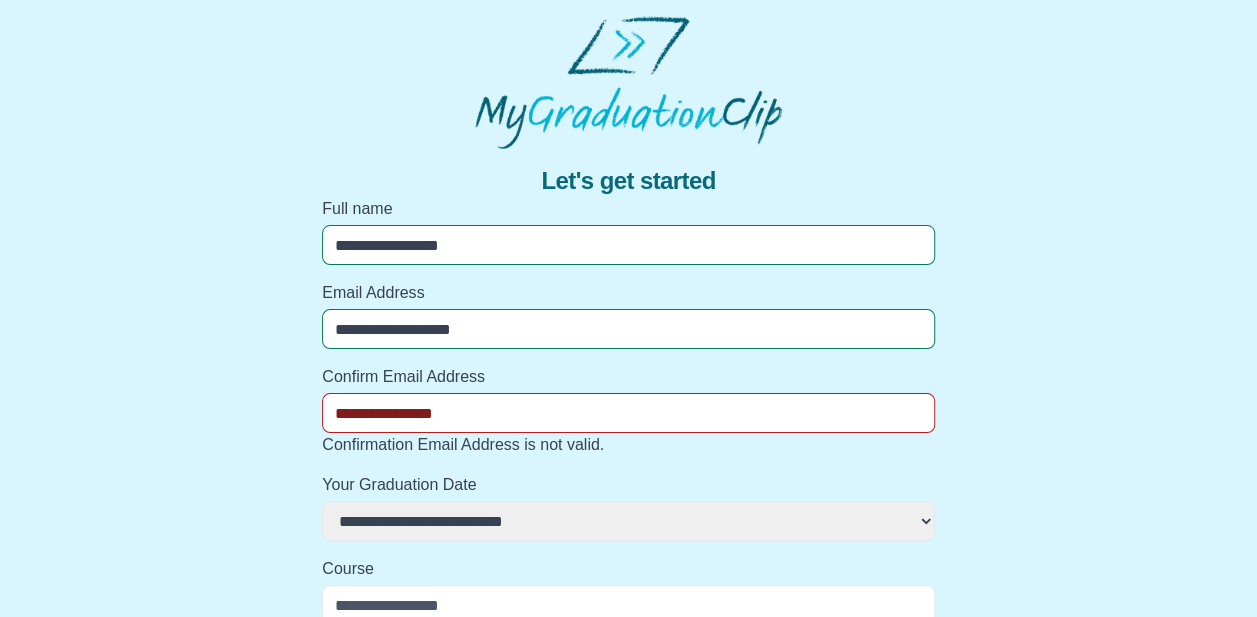 select 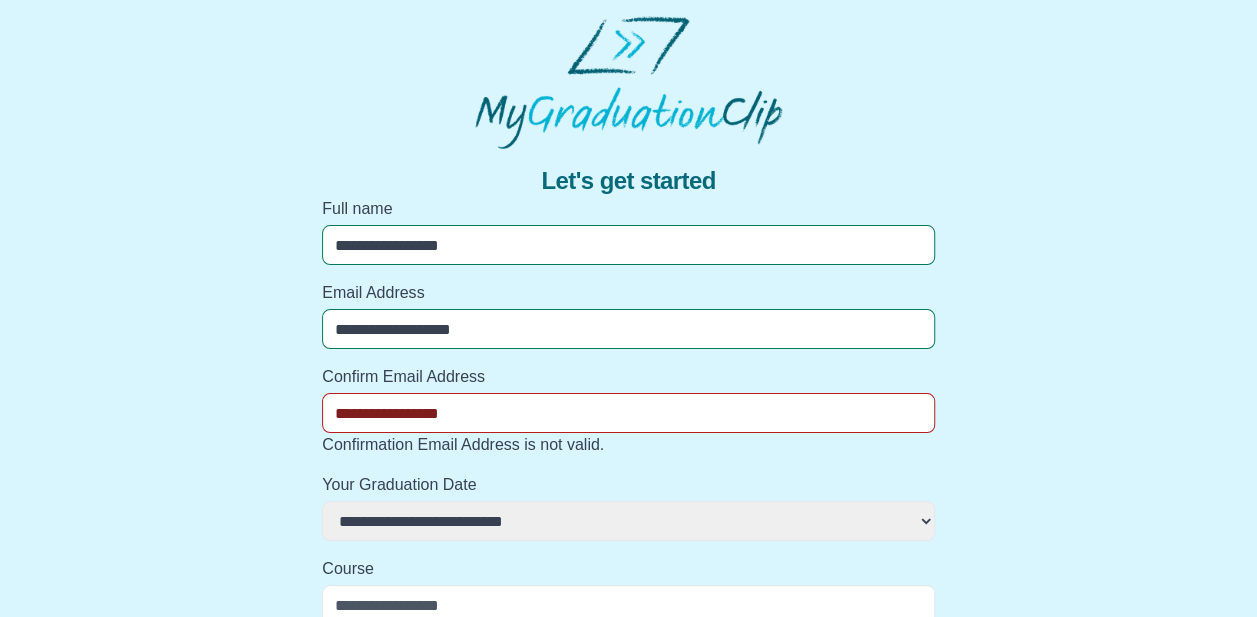 select 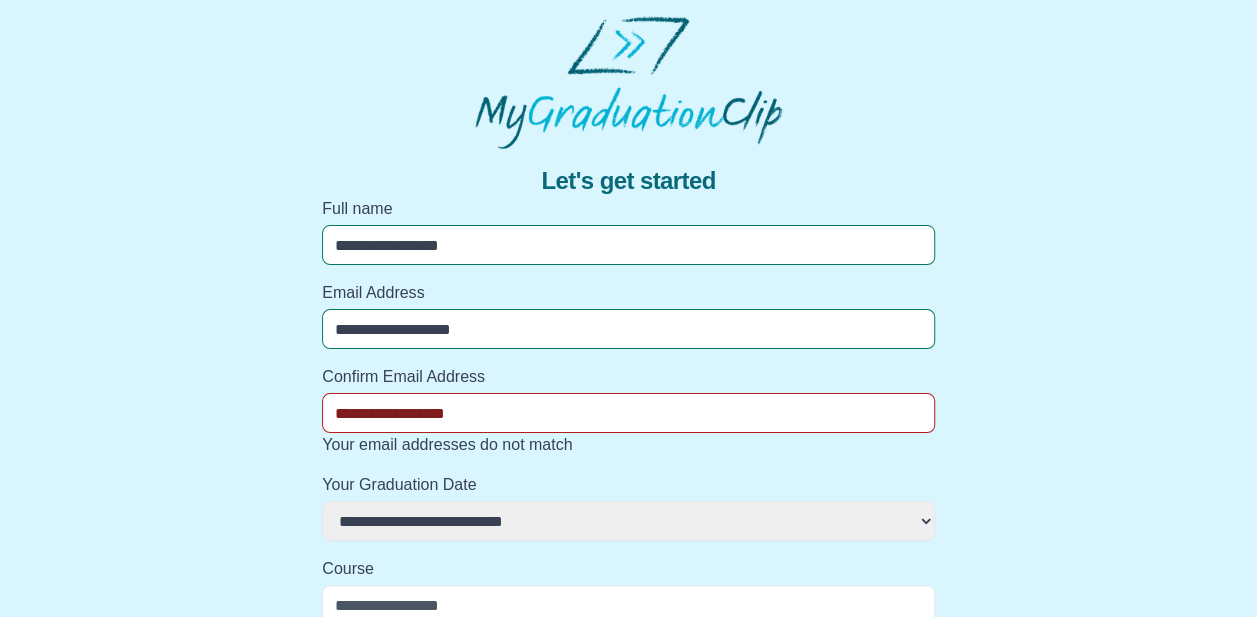 select 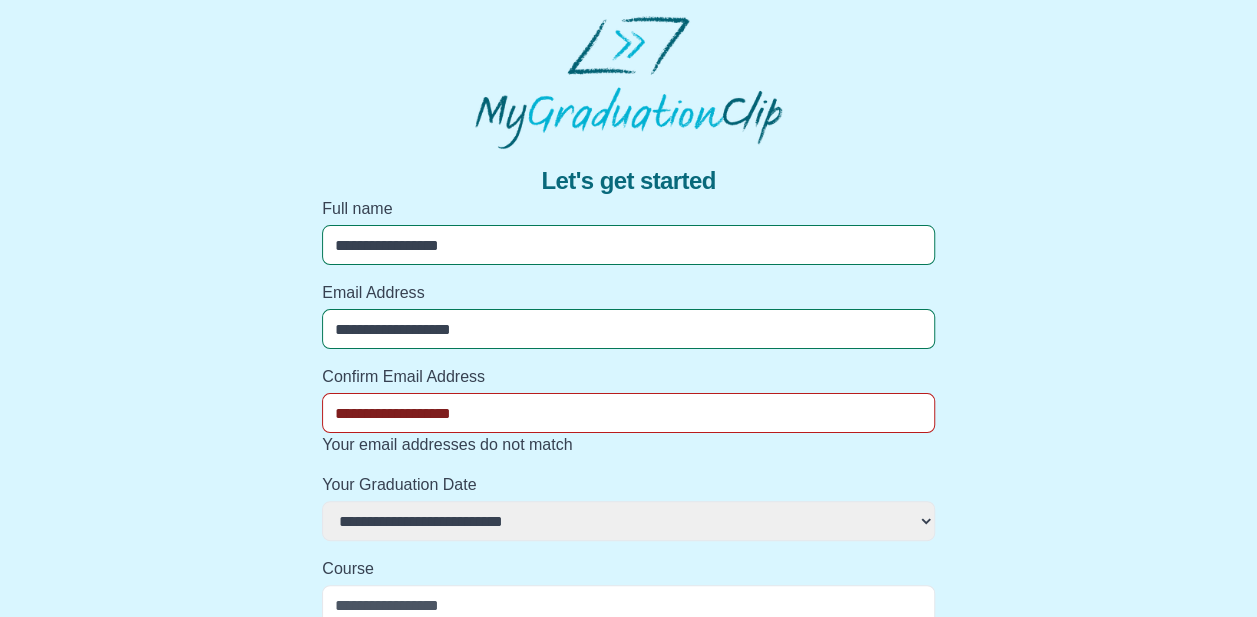 select 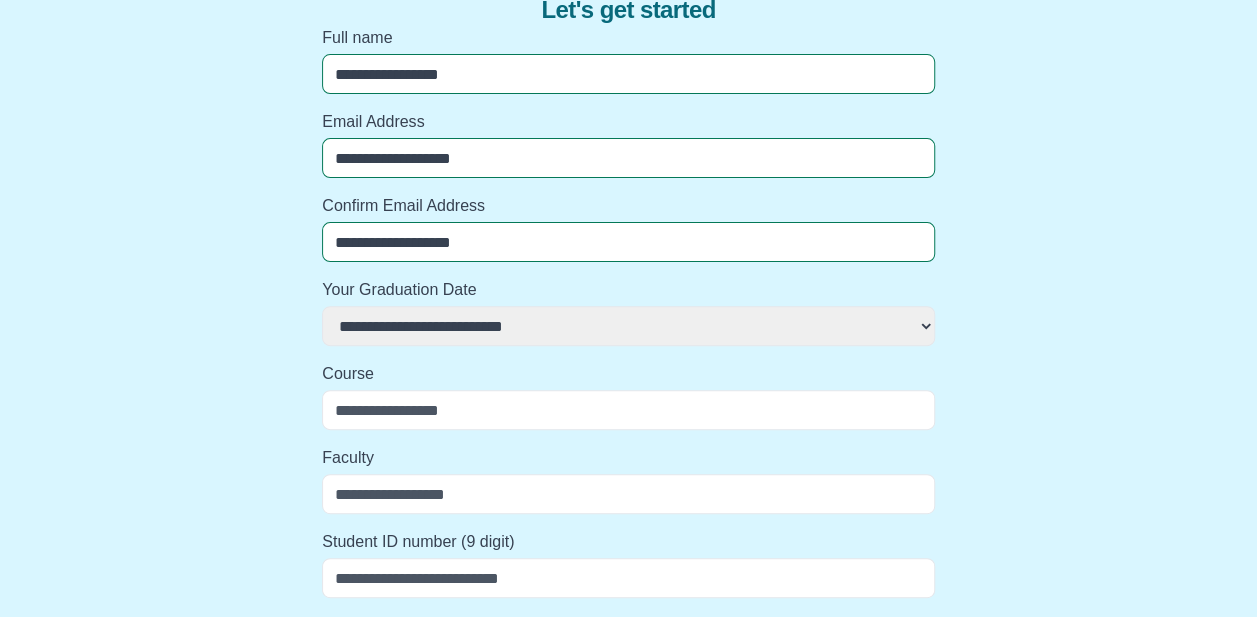scroll, scrollTop: 174, scrollLeft: 0, axis: vertical 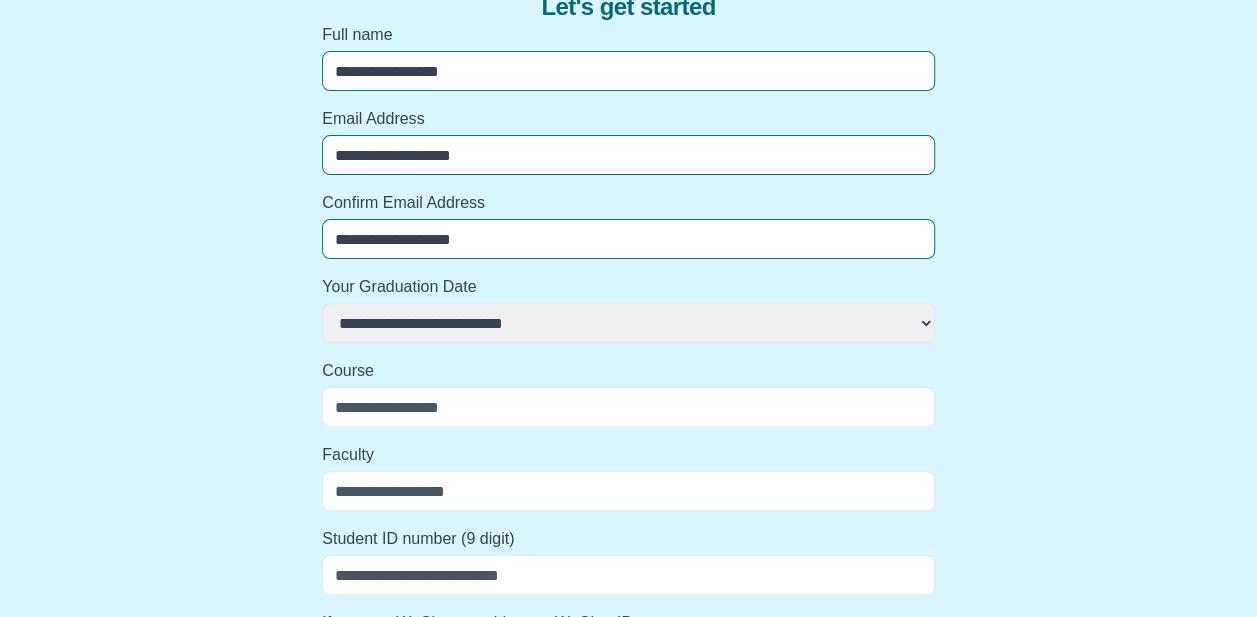 type on "**********" 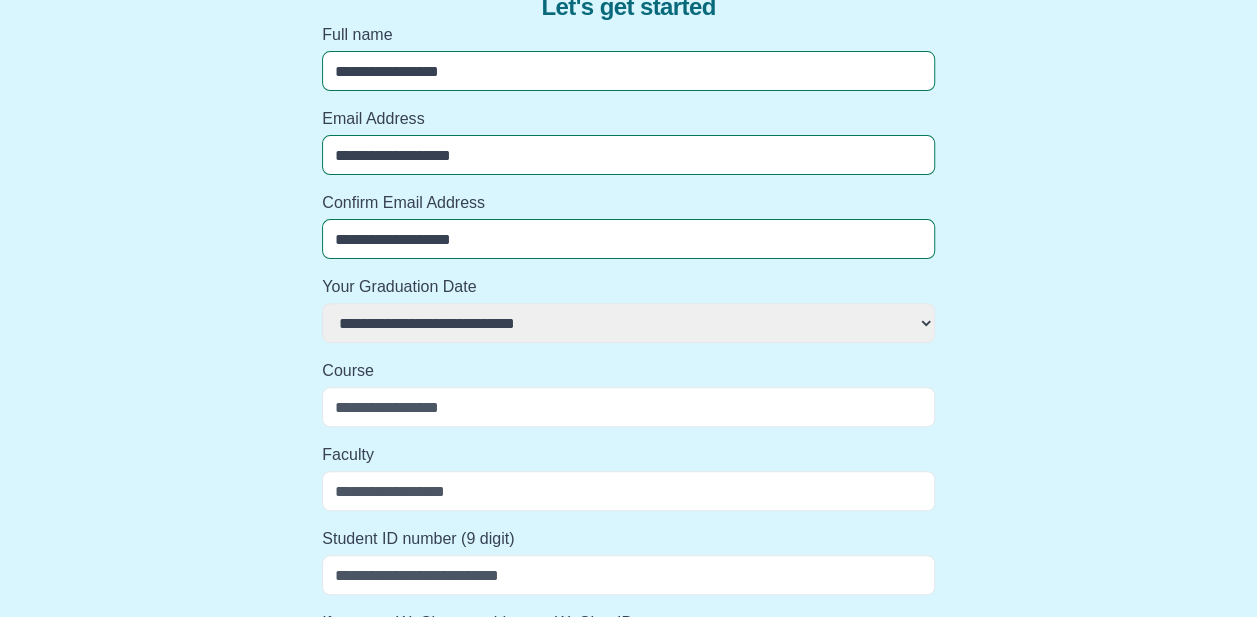 click on "**********" at bounding box center (628, 323) 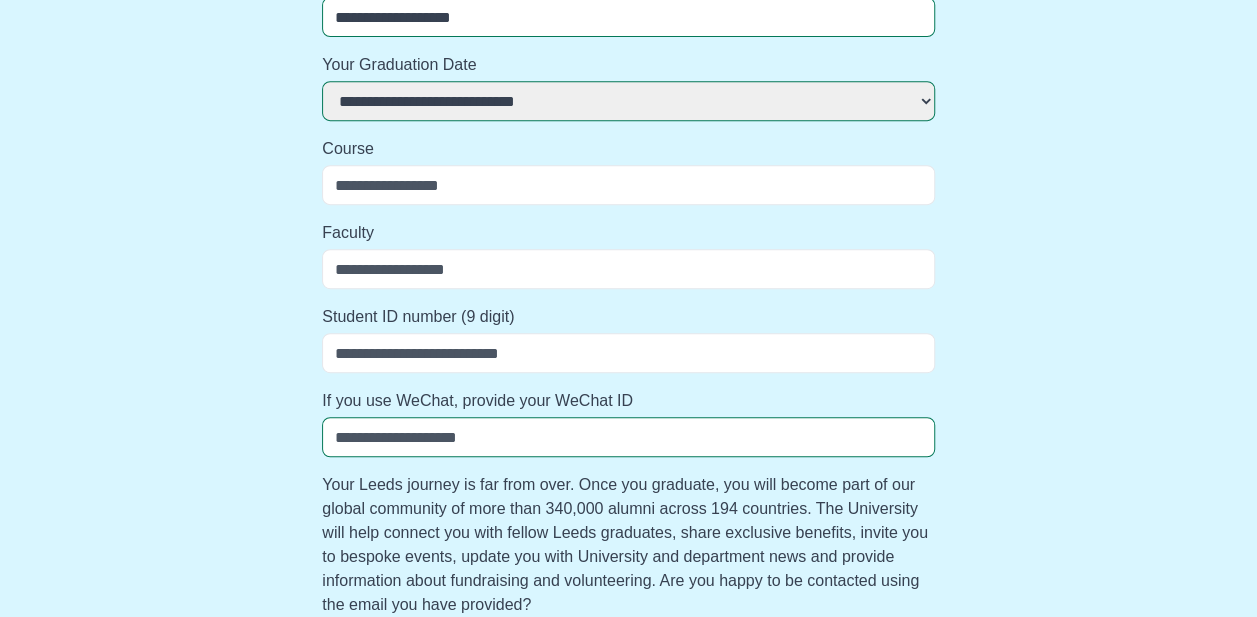 scroll, scrollTop: 424, scrollLeft: 0, axis: vertical 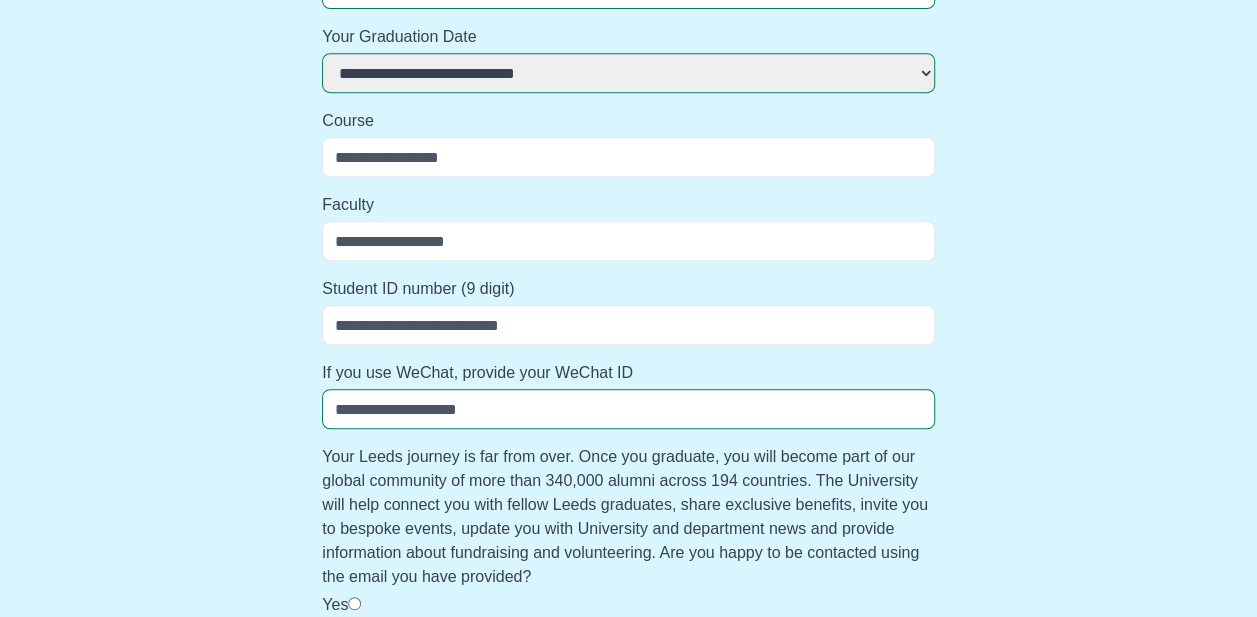 click on "Course" at bounding box center [628, 157] 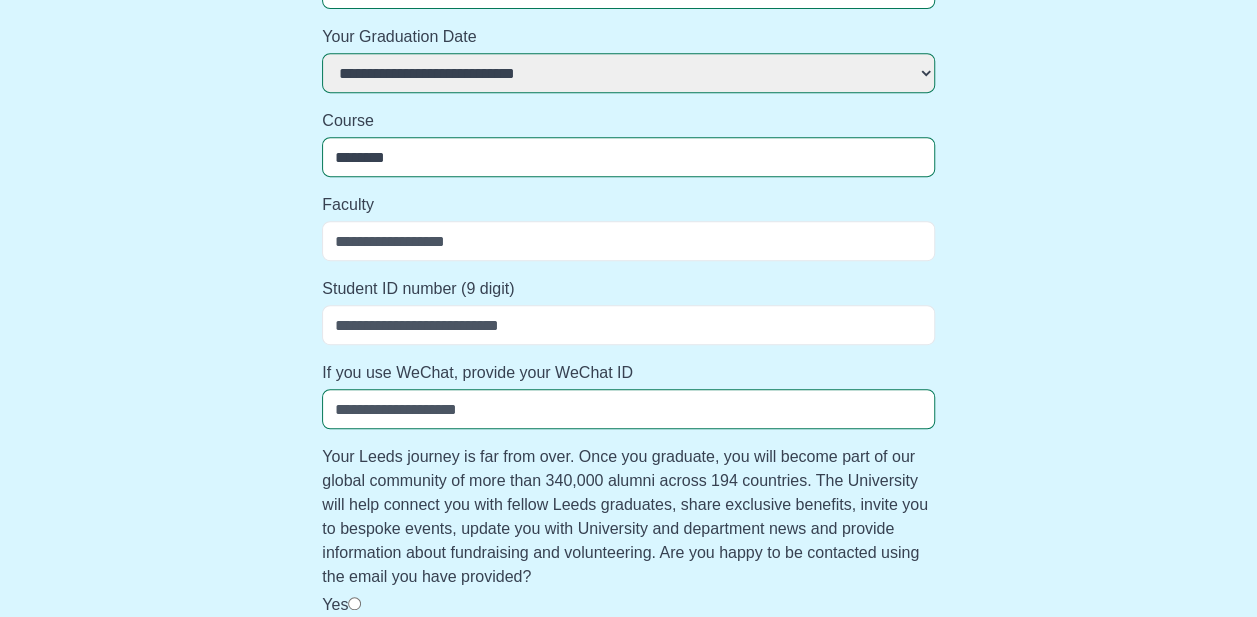 click on "Faculty" at bounding box center [628, 241] 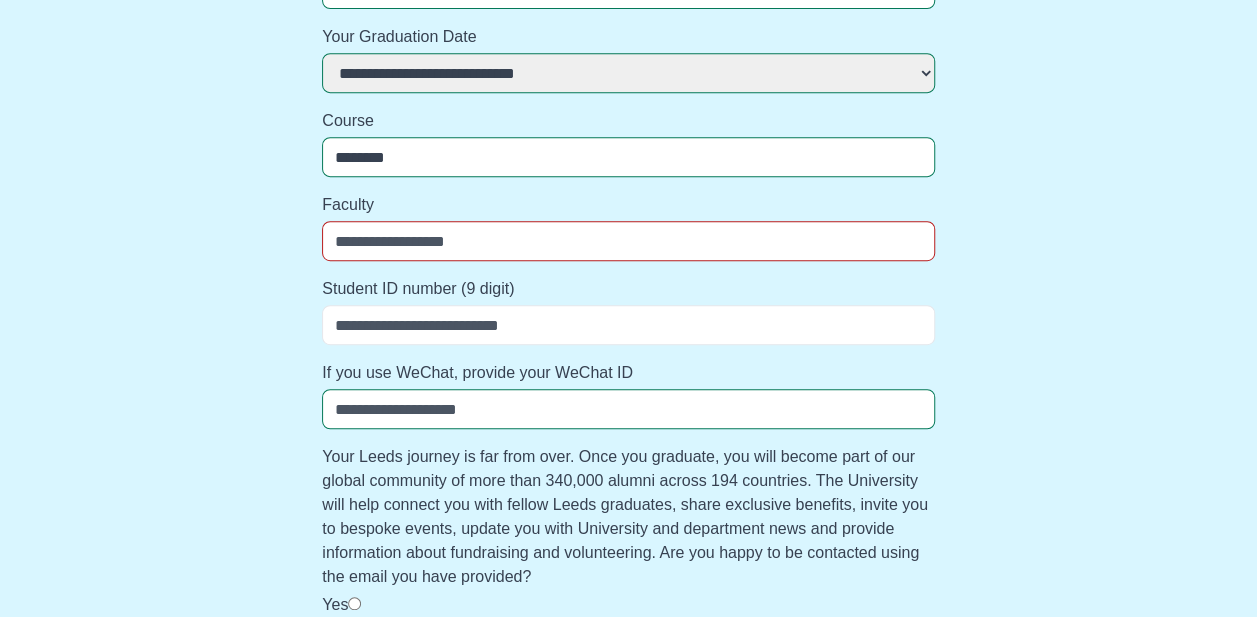 click on "********" at bounding box center (628, 157) 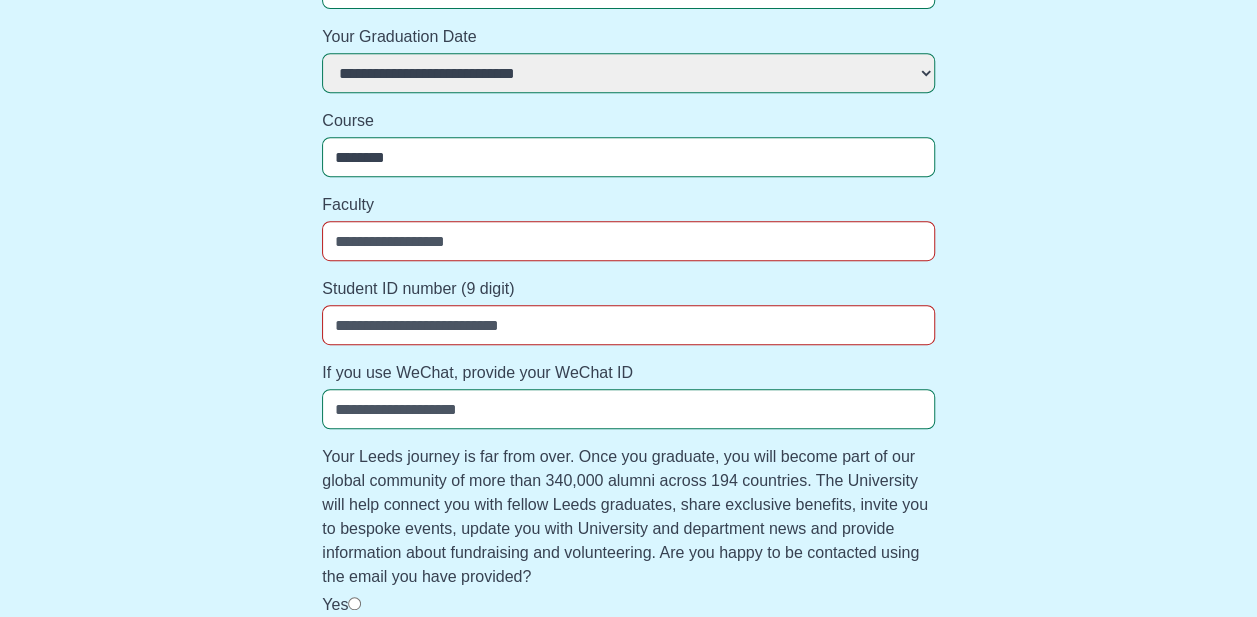 drag, startPoint x: 410, startPoint y: 156, endPoint x: 315, endPoint y: 154, distance: 95.02105 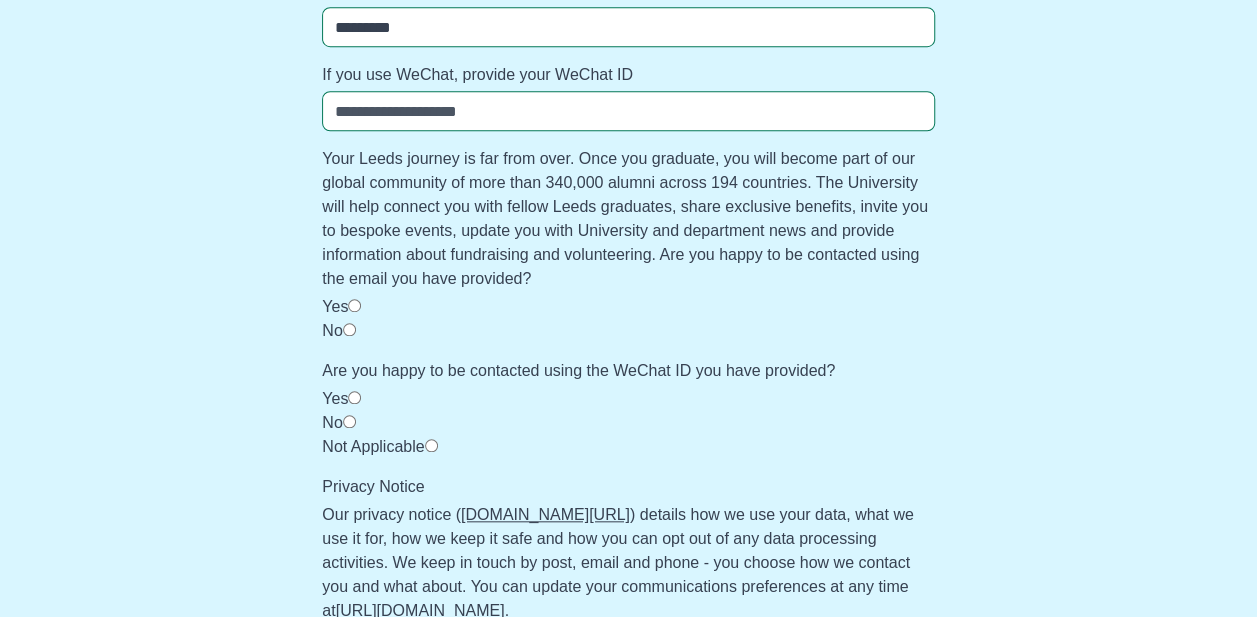 scroll, scrollTop: 724, scrollLeft: 0, axis: vertical 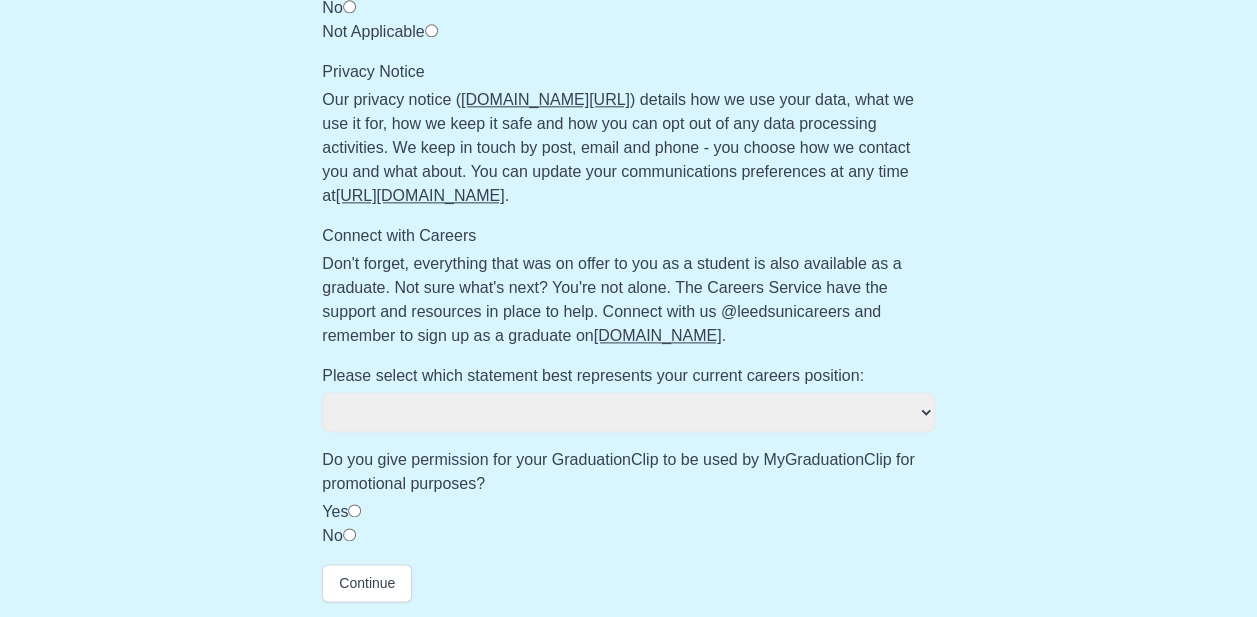 click on "**********" at bounding box center [628, 412] 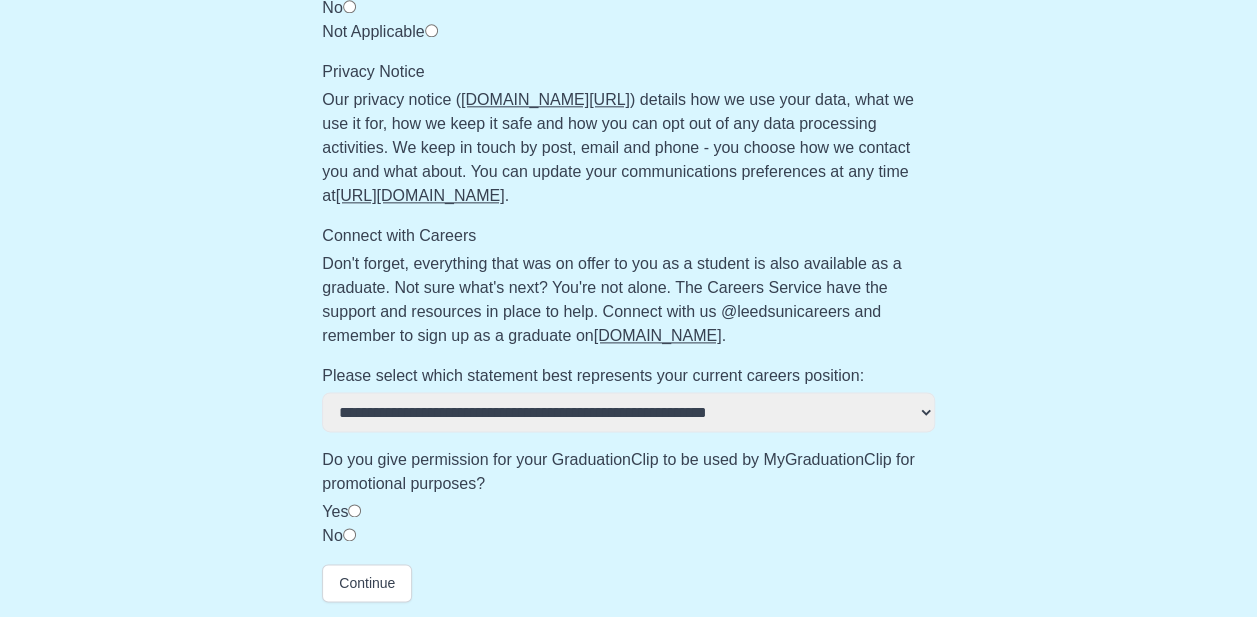 click on "**********" at bounding box center [628, 412] 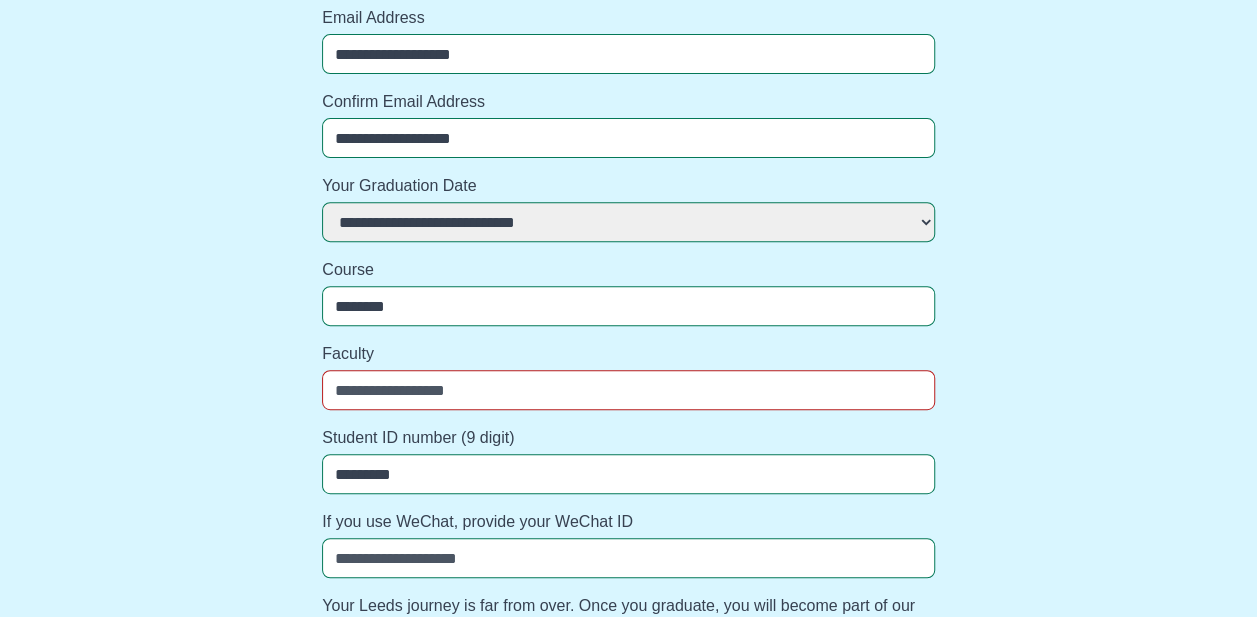 scroll, scrollTop: 274, scrollLeft: 0, axis: vertical 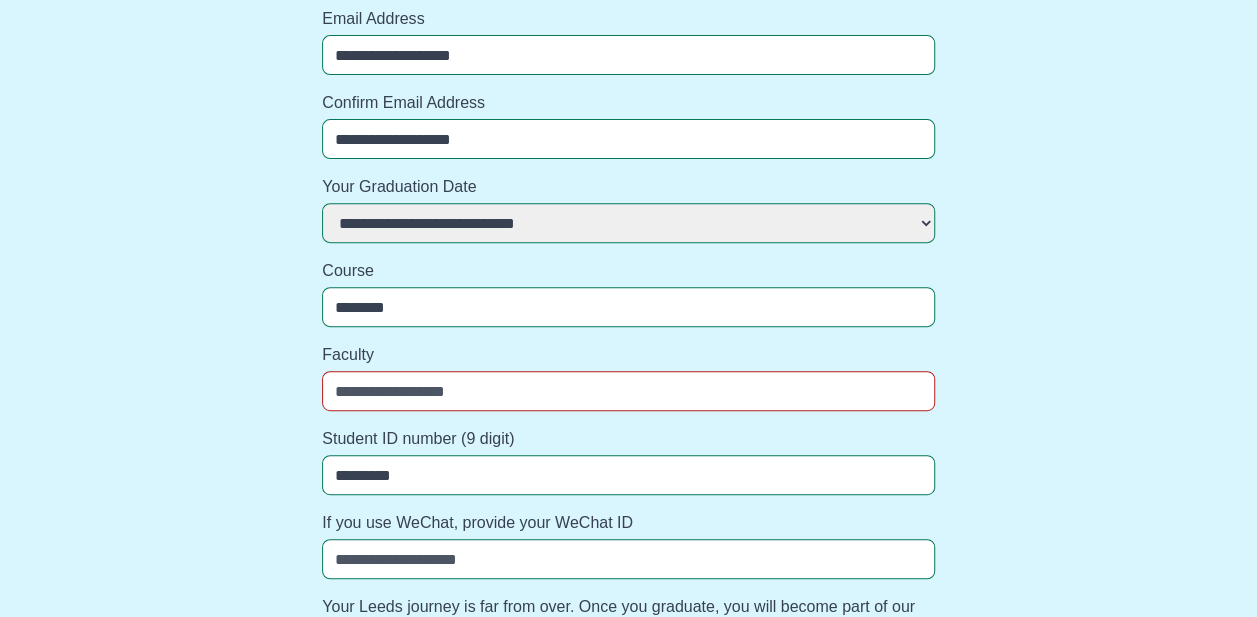 click on "********" at bounding box center [628, 307] 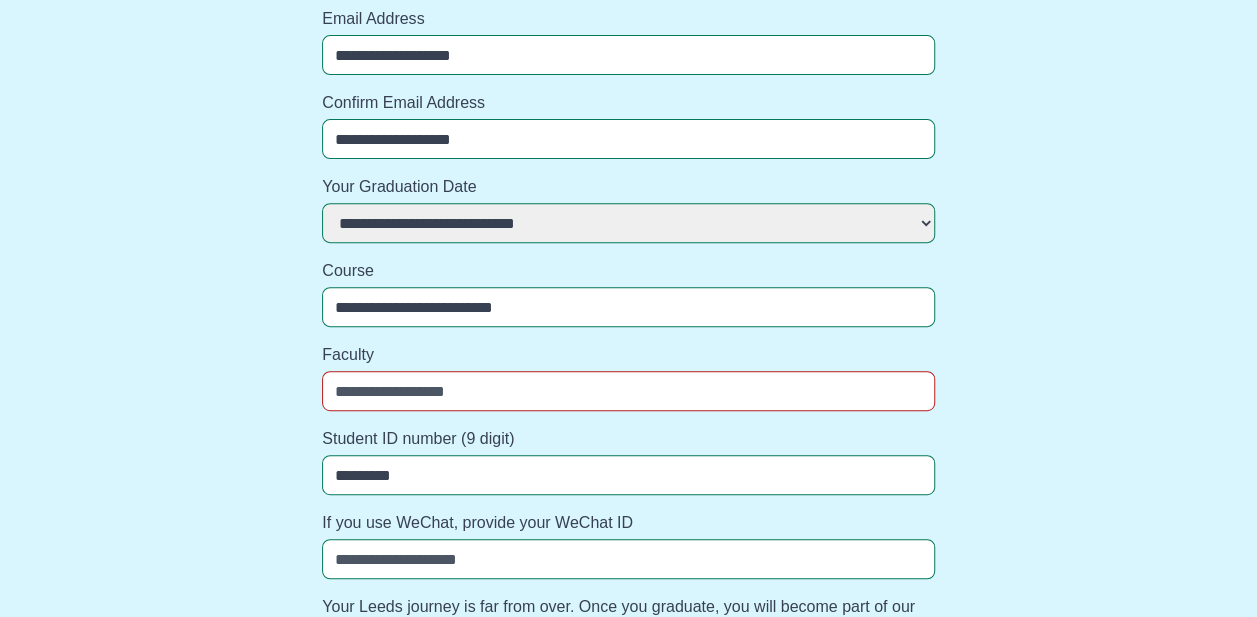 click on "Faculty" at bounding box center (628, 391) 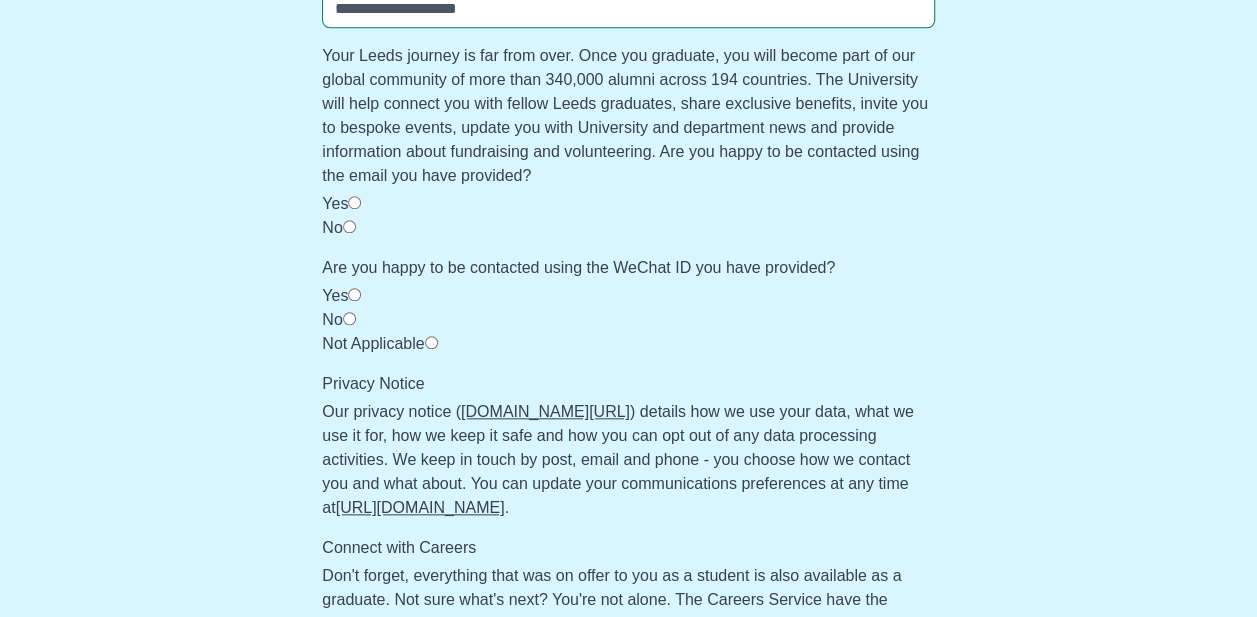 scroll, scrollTop: 1137, scrollLeft: 0, axis: vertical 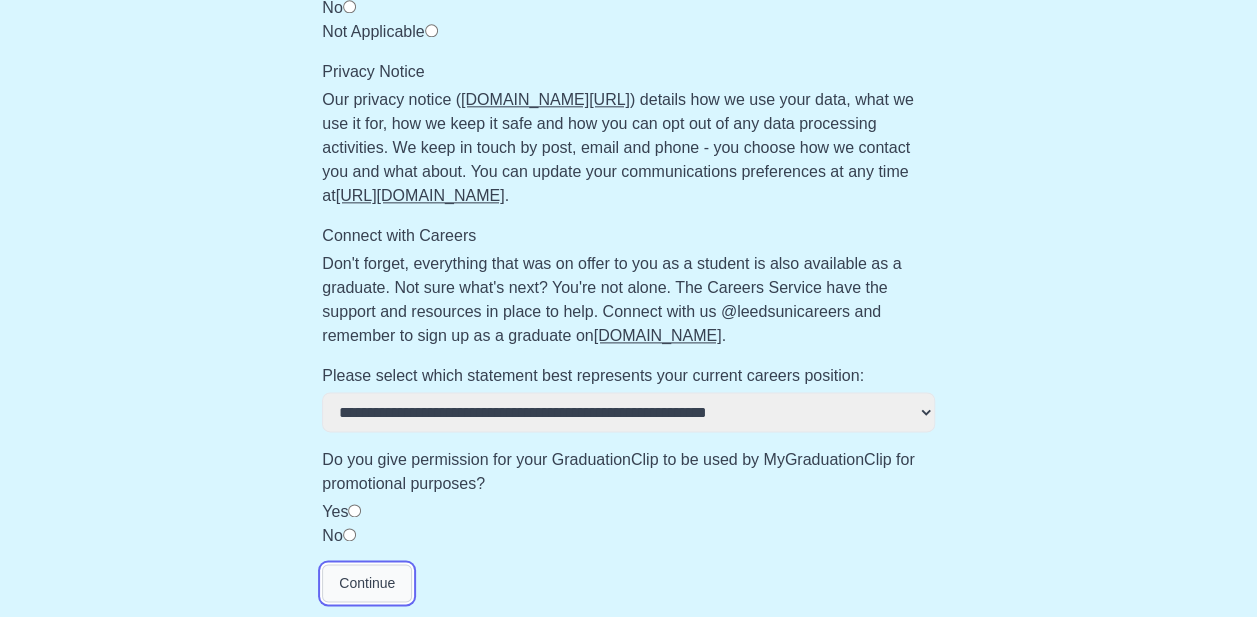 click on "Continue" at bounding box center (367, 583) 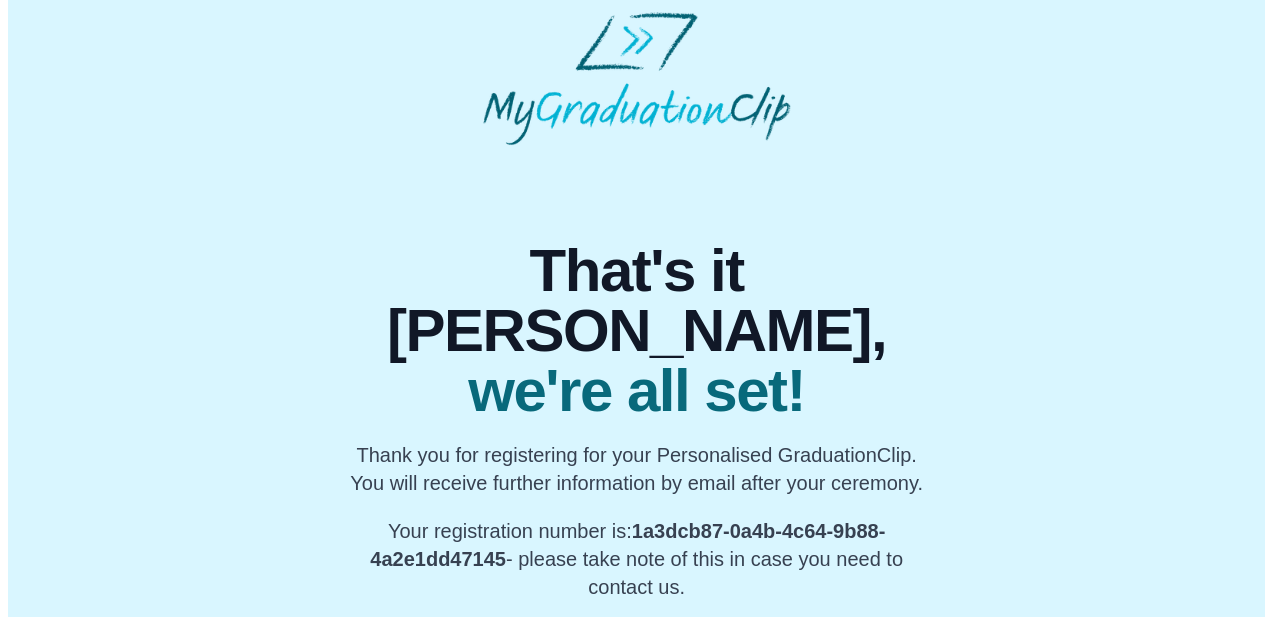 scroll, scrollTop: 0, scrollLeft: 0, axis: both 